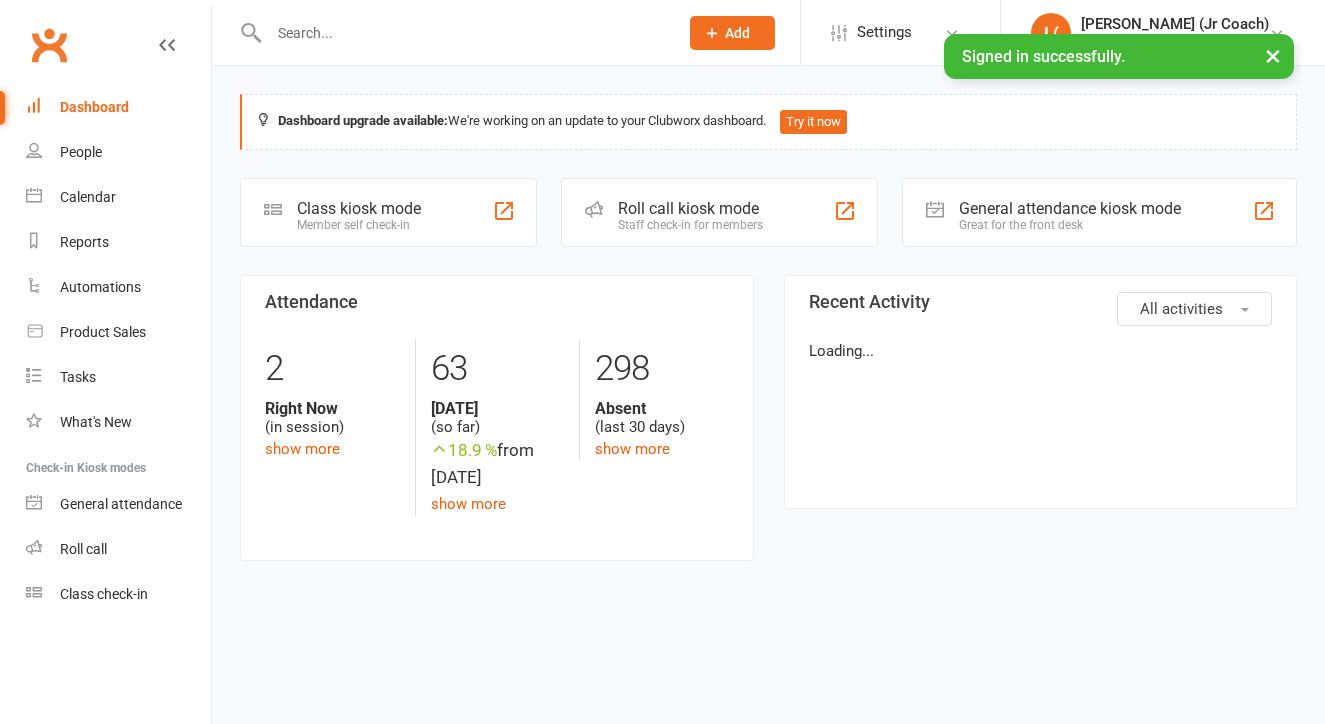 scroll, scrollTop: 0, scrollLeft: 0, axis: both 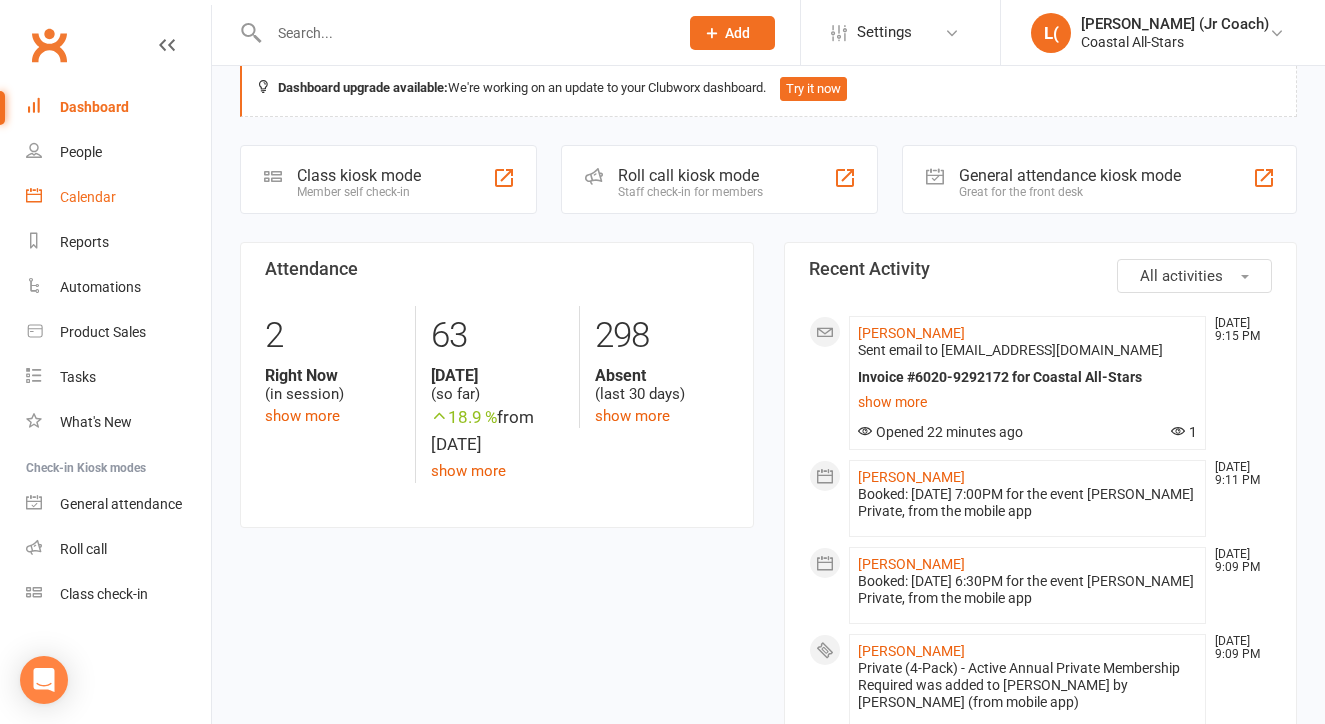 click on "Calendar" at bounding box center (118, 197) 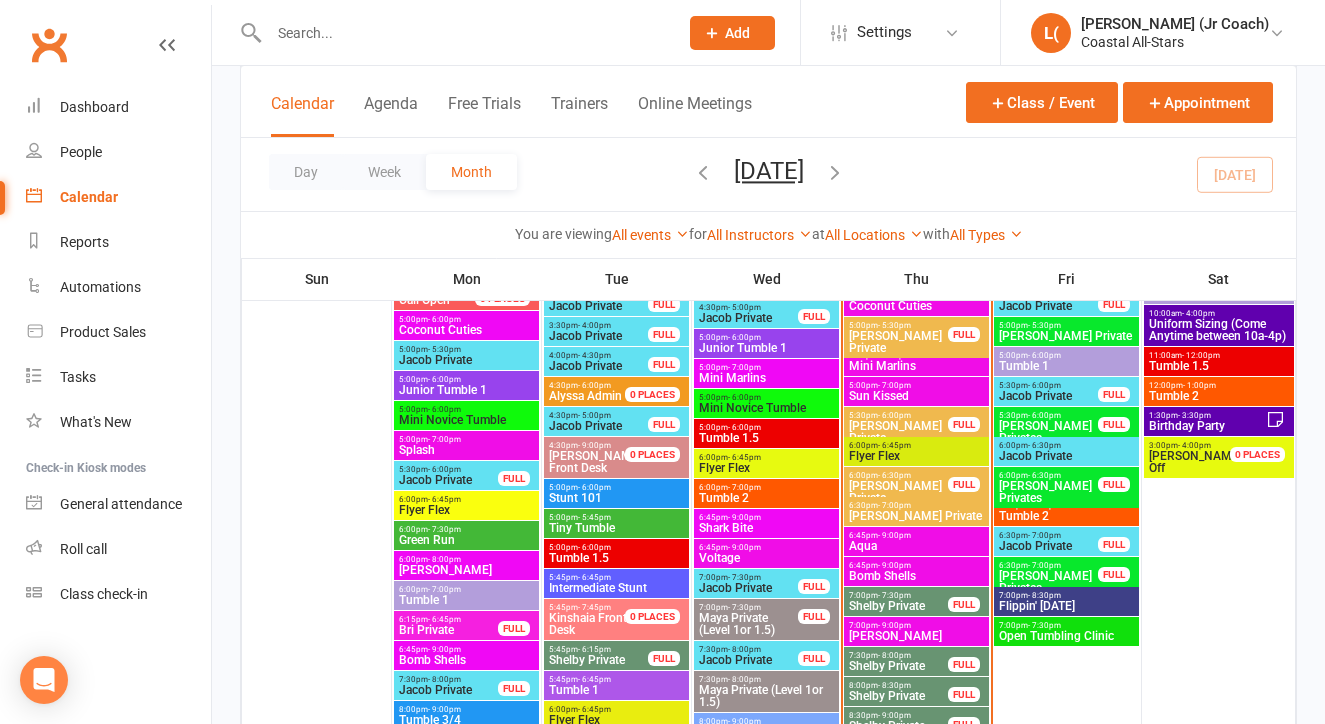 scroll, scrollTop: 1148, scrollLeft: 0, axis: vertical 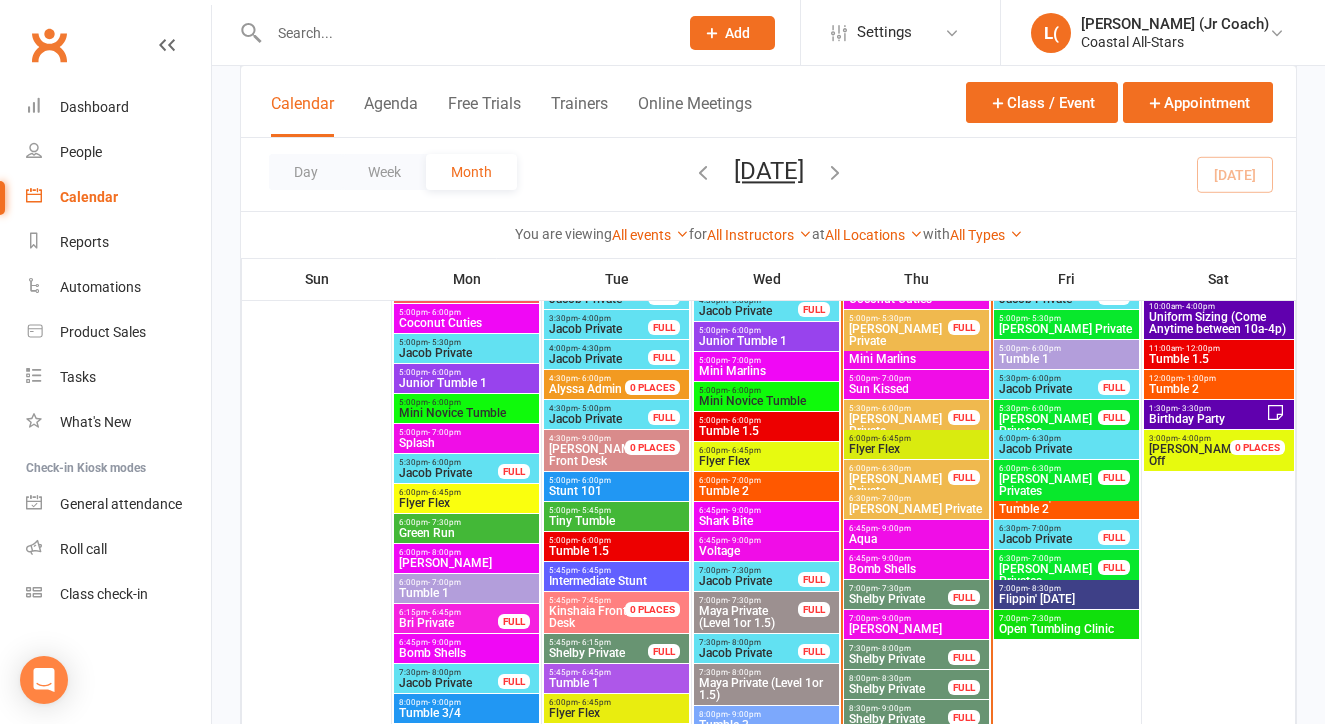 click on "[PERSON_NAME]" at bounding box center (916, 629) 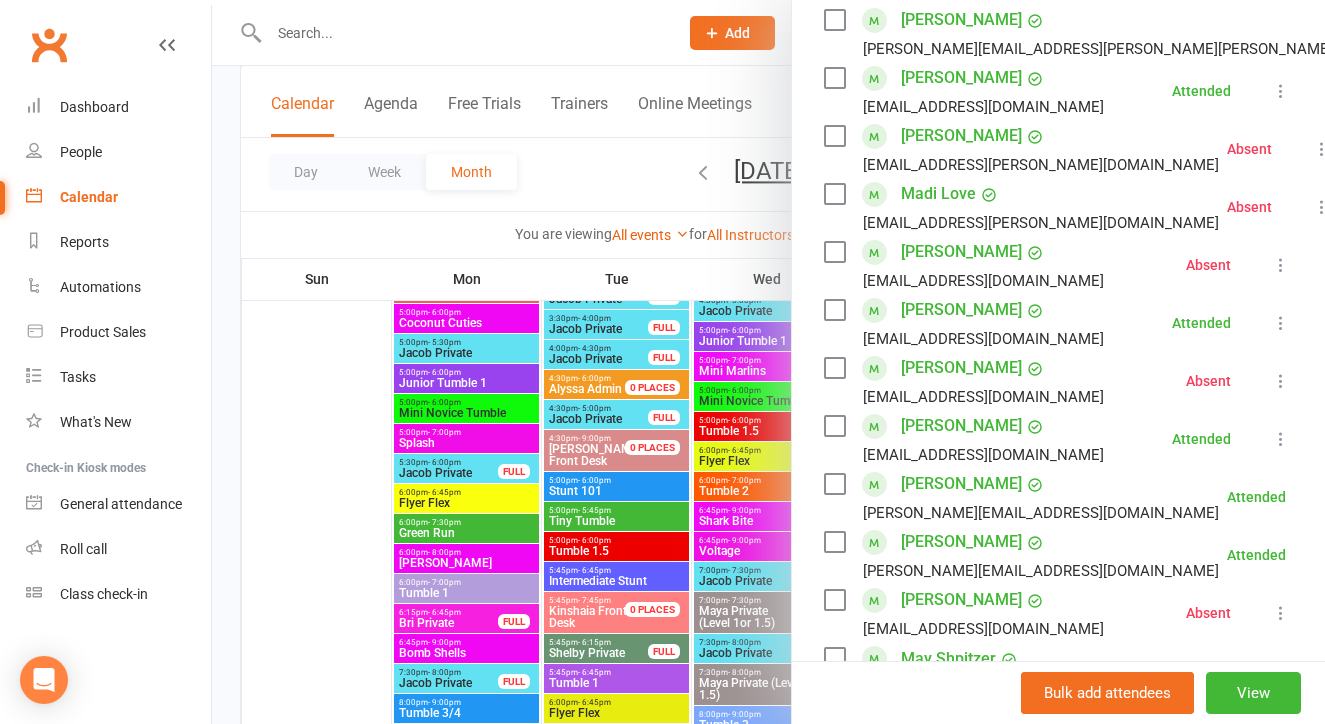 scroll, scrollTop: 0, scrollLeft: 0, axis: both 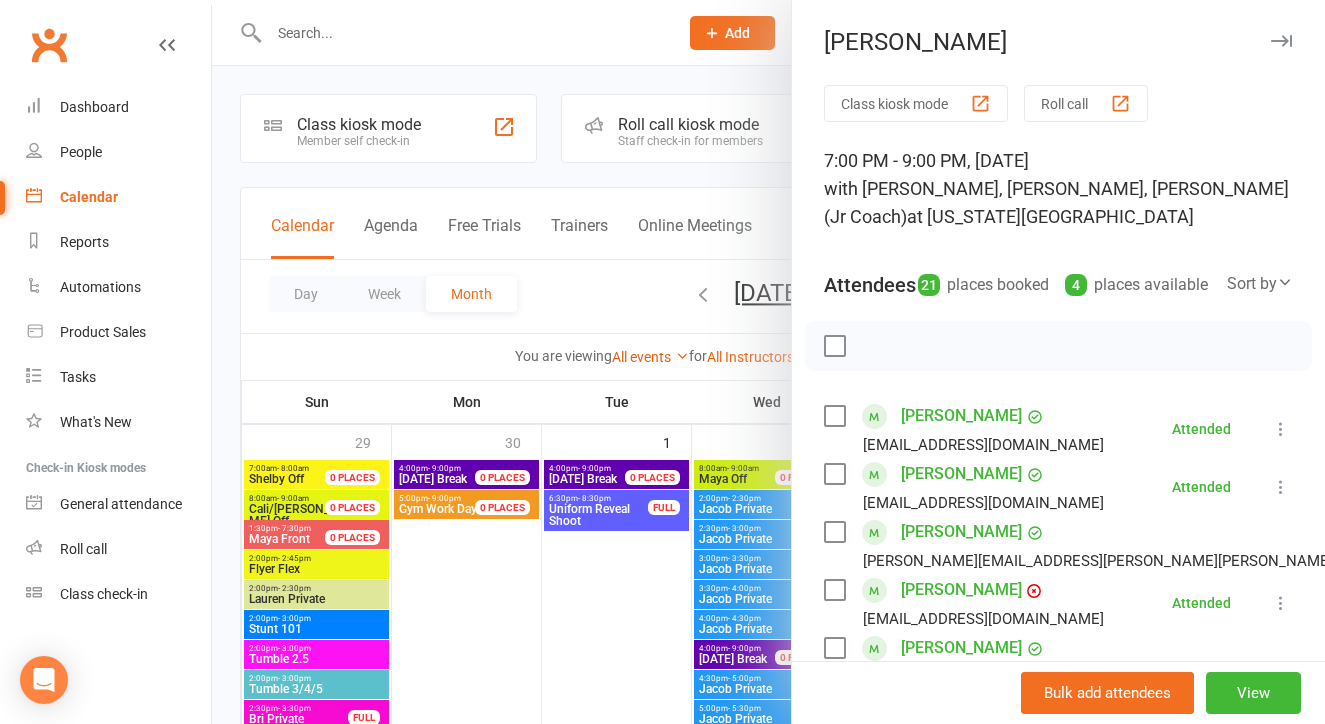 click at bounding box center (768, 362) 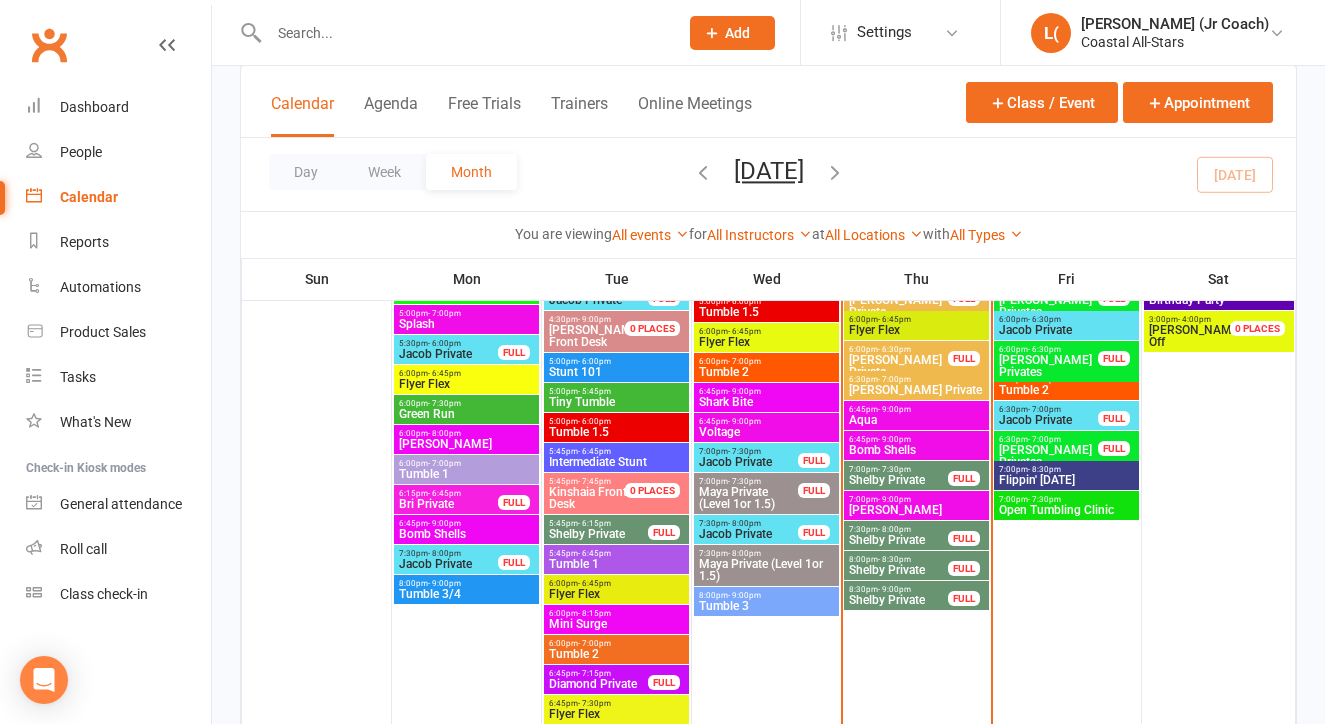scroll, scrollTop: 1287, scrollLeft: 0, axis: vertical 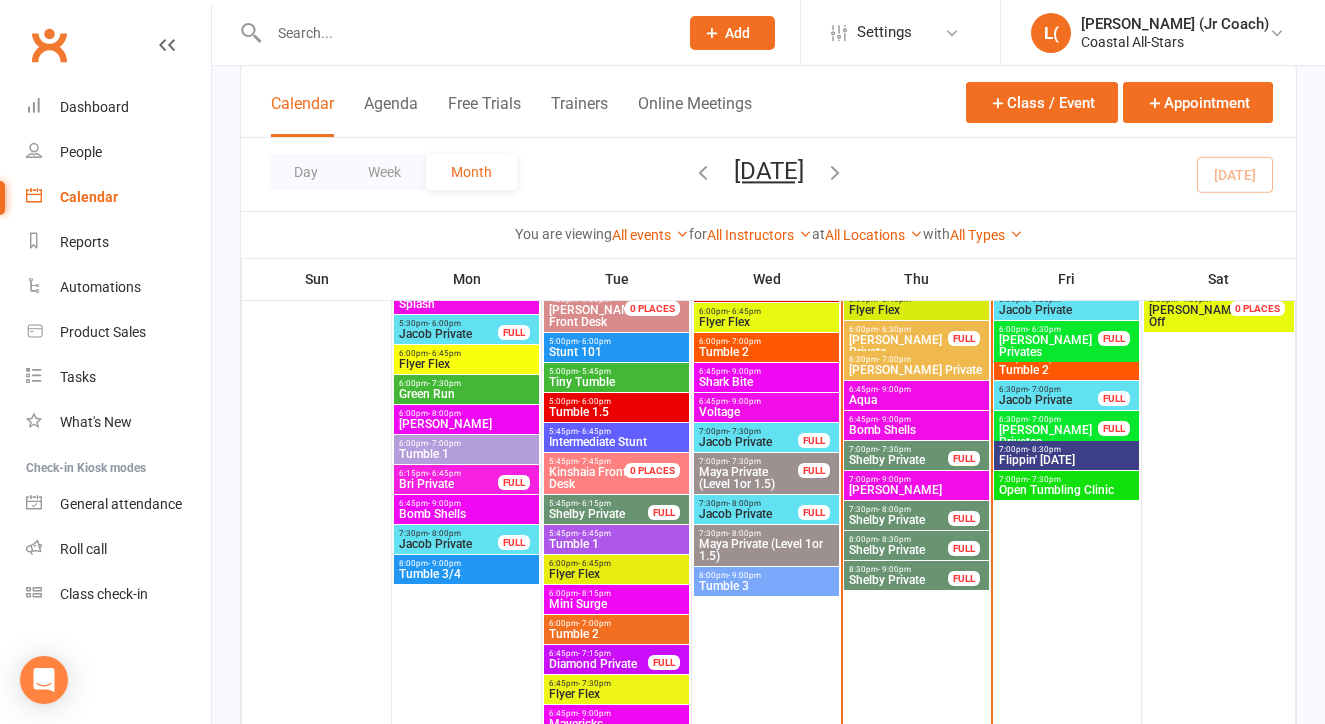 click on "- 7:30pm" at bounding box center [744, 461] 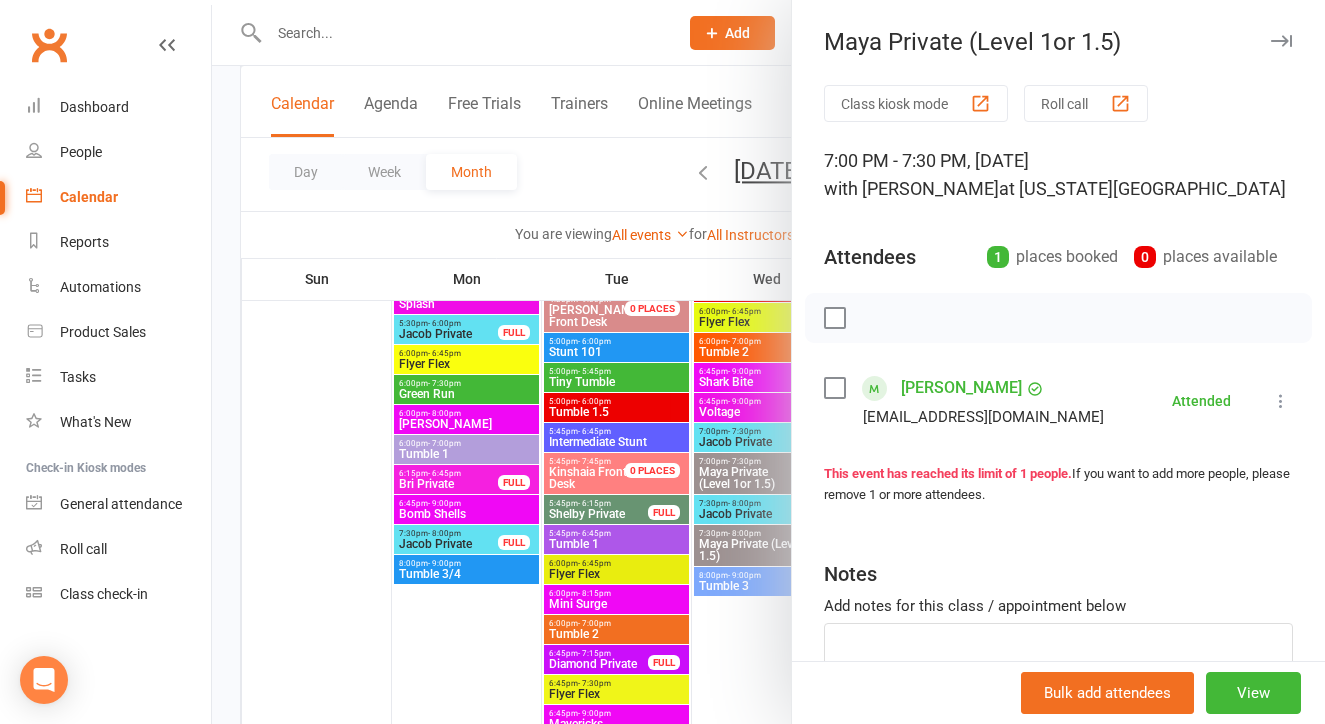 click at bounding box center [768, 362] 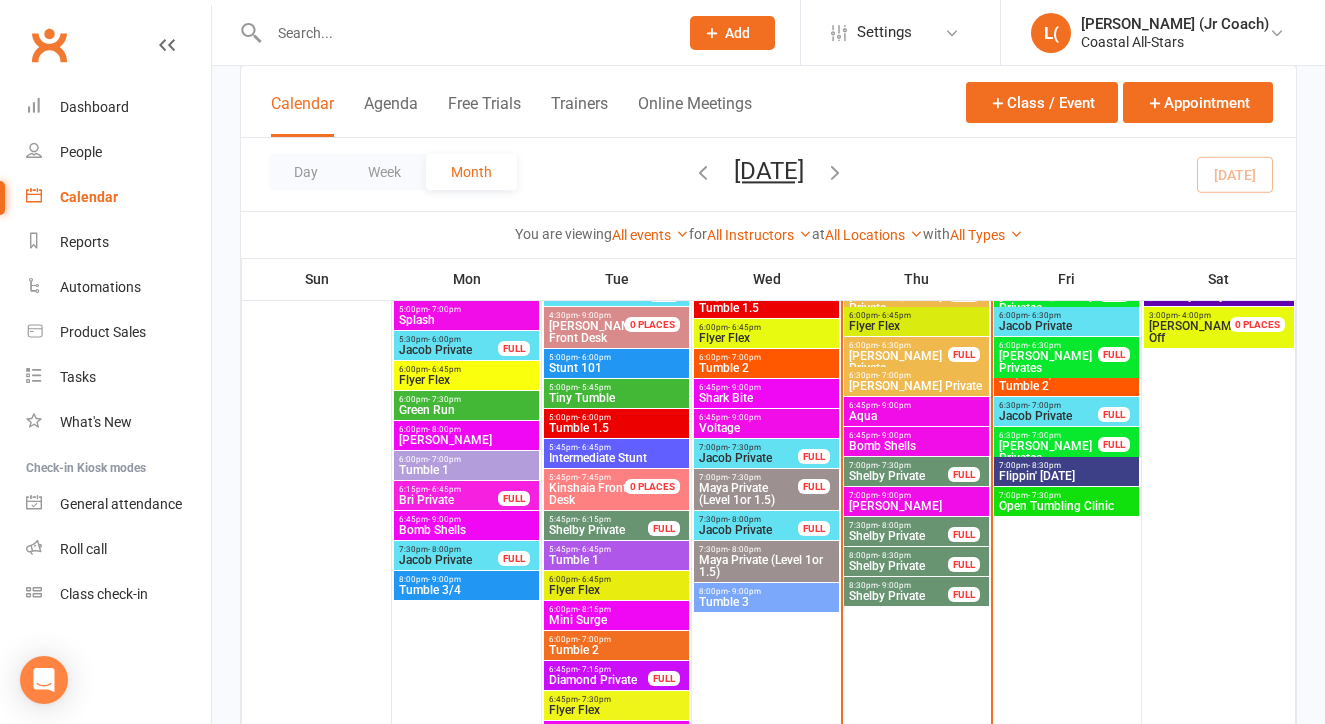 scroll, scrollTop: 1264, scrollLeft: 0, axis: vertical 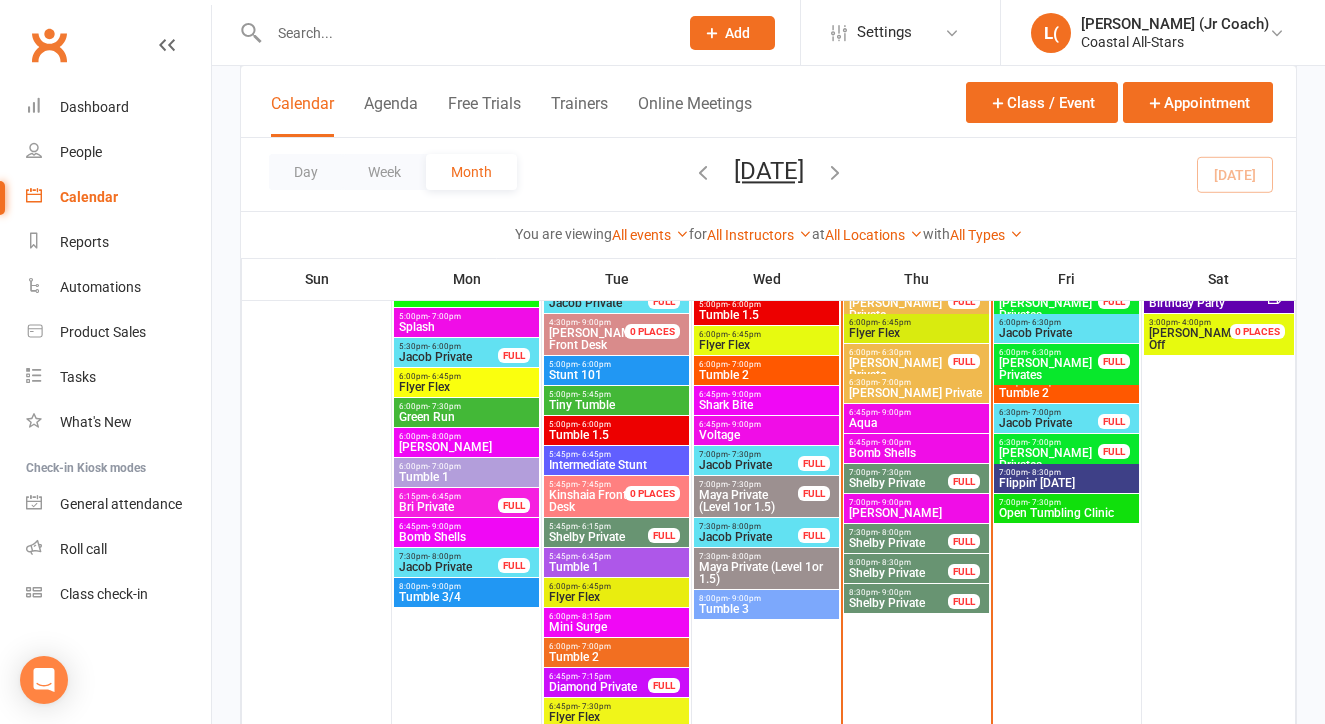 click on "Open Tumbling Clinic" at bounding box center [1066, 513] 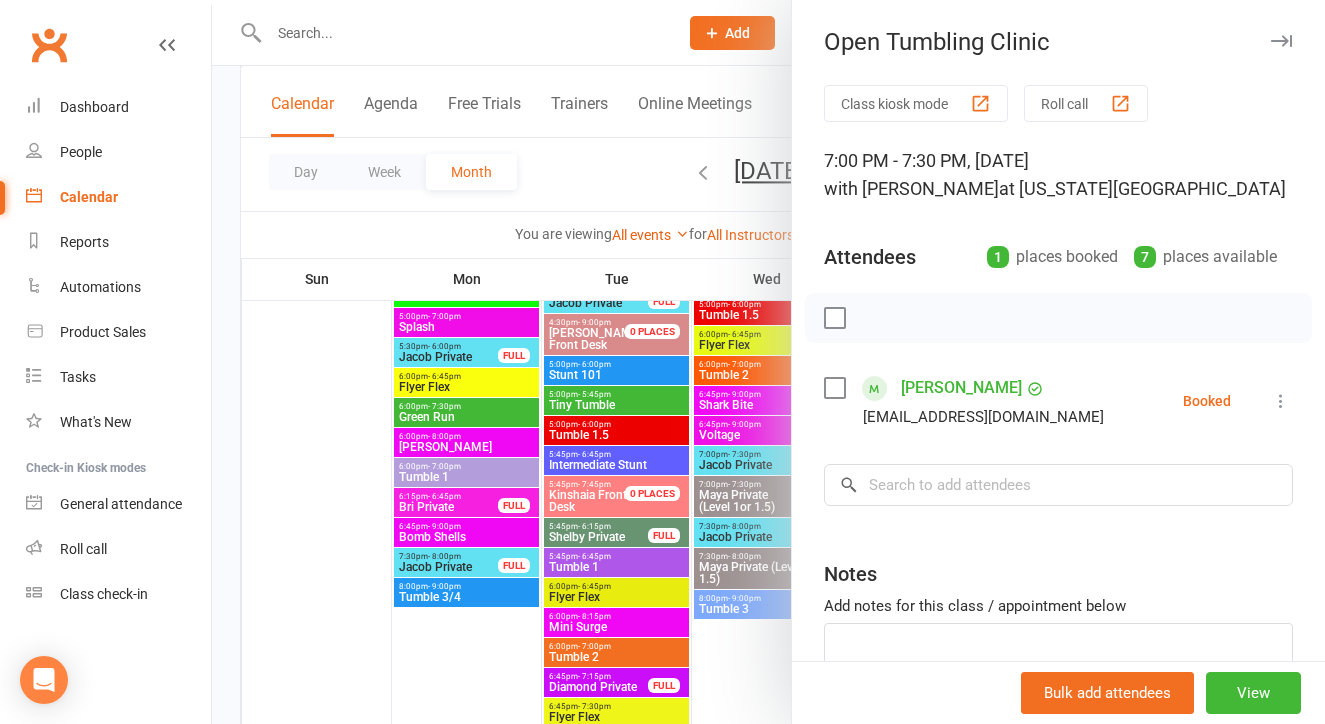 click at bounding box center [768, 362] 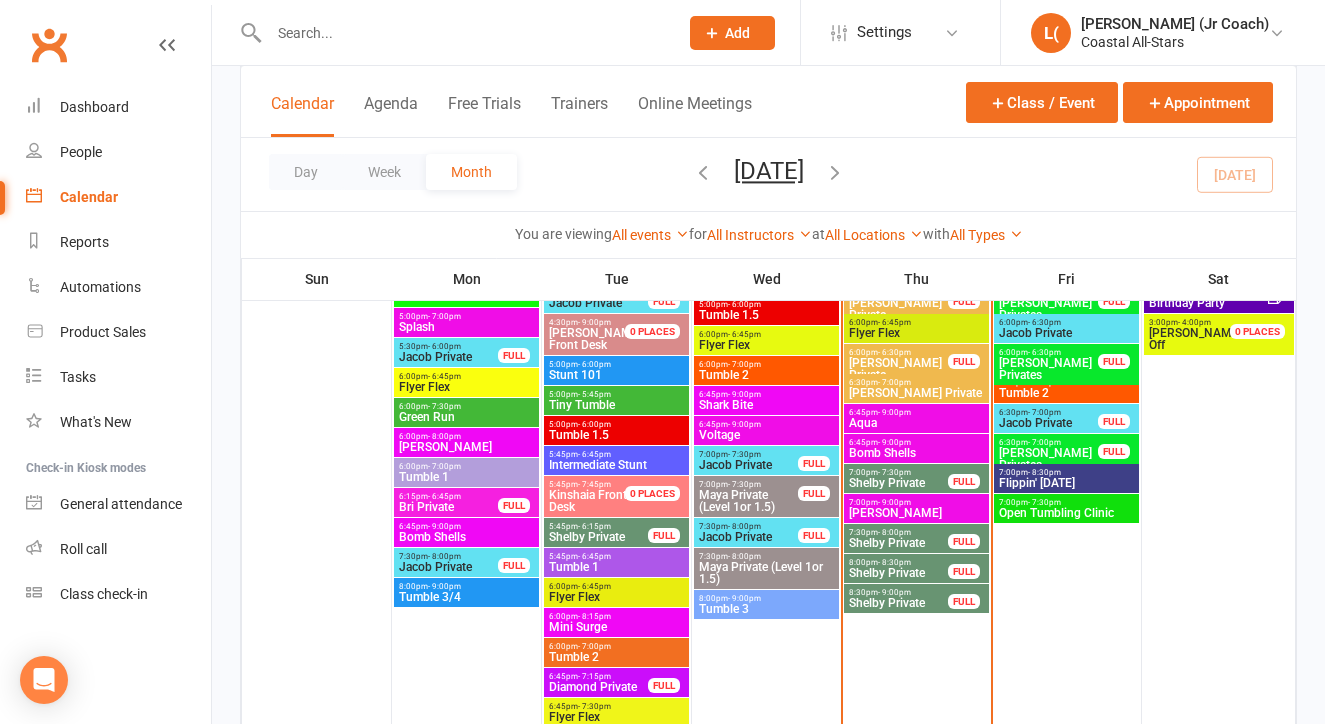 click on "7:00pm  - 8:30pm Flippin' [DATE]" at bounding box center (1066, 478) 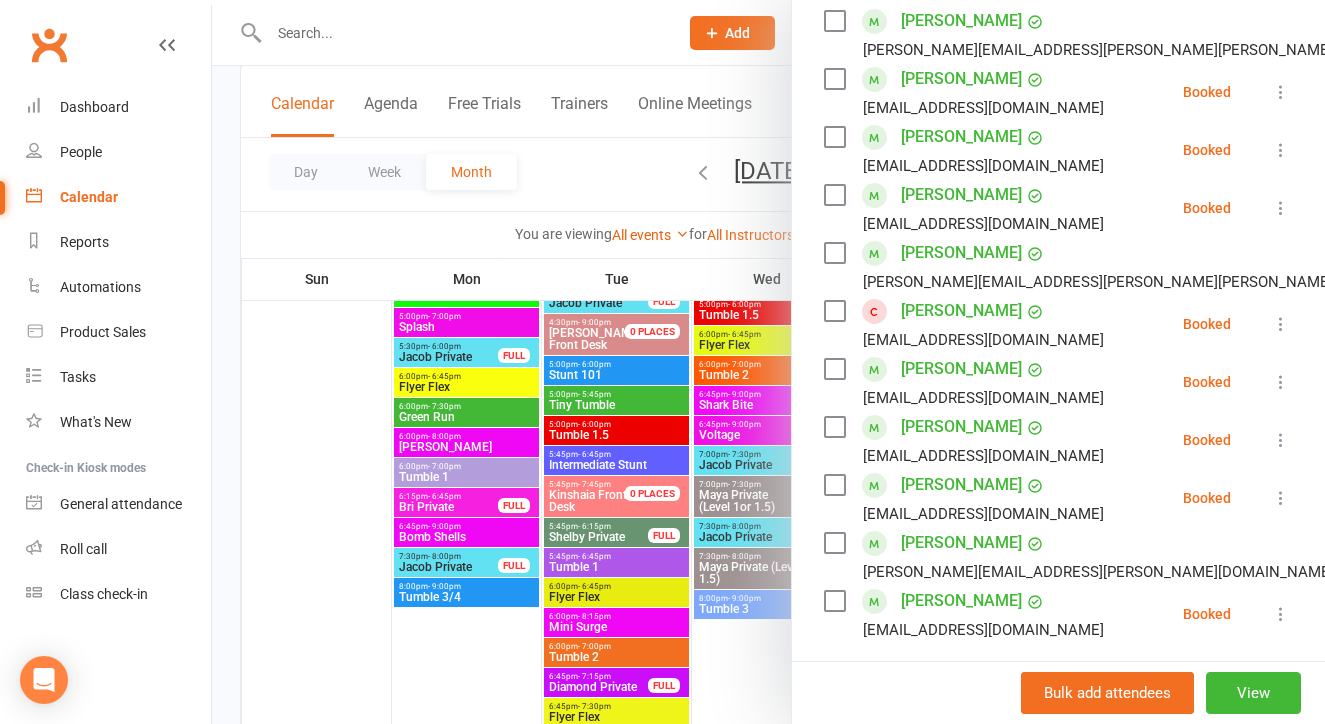 scroll, scrollTop: 3, scrollLeft: 0, axis: vertical 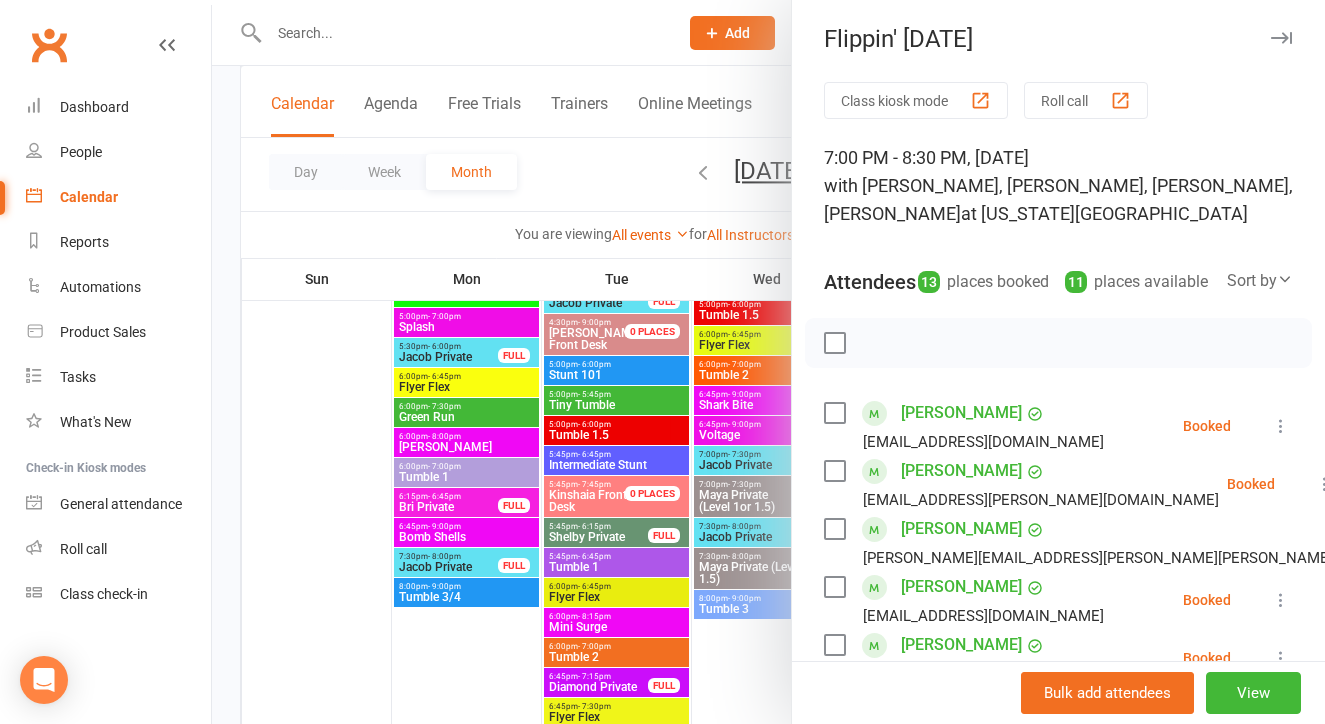 click at bounding box center [768, 362] 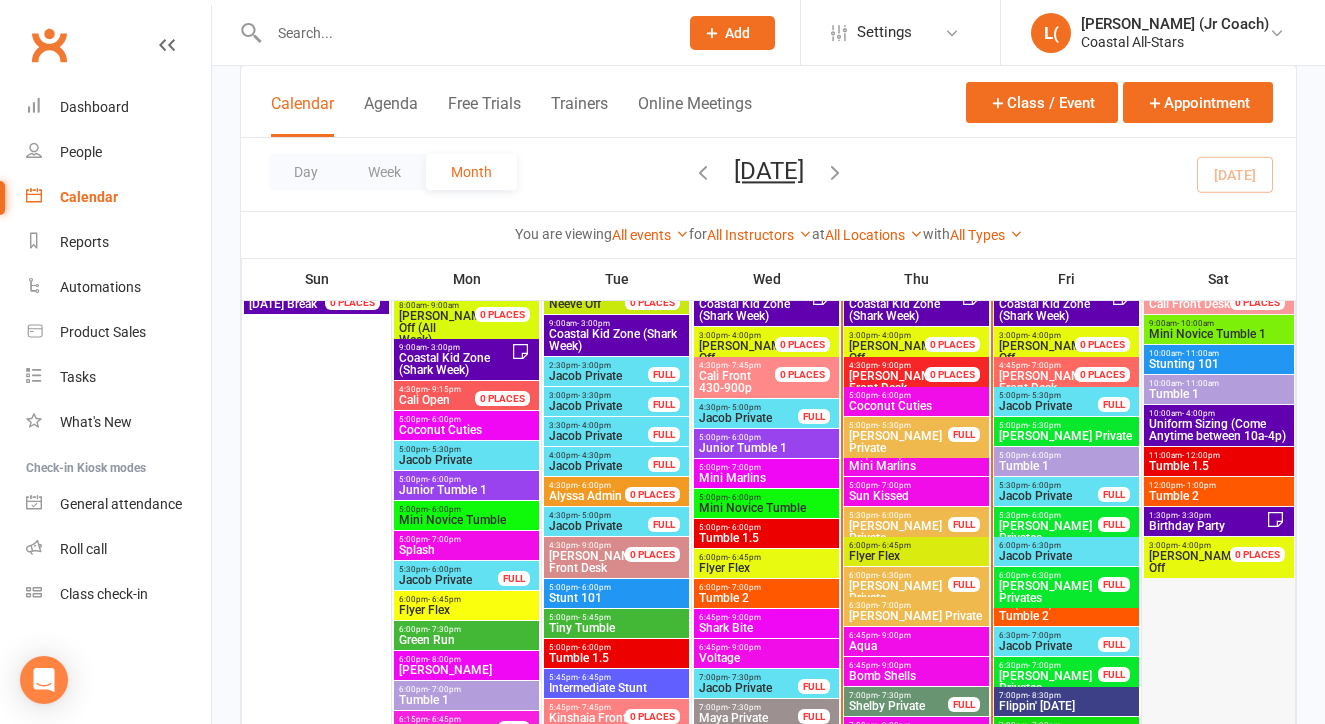 scroll, scrollTop: 1023, scrollLeft: 0, axis: vertical 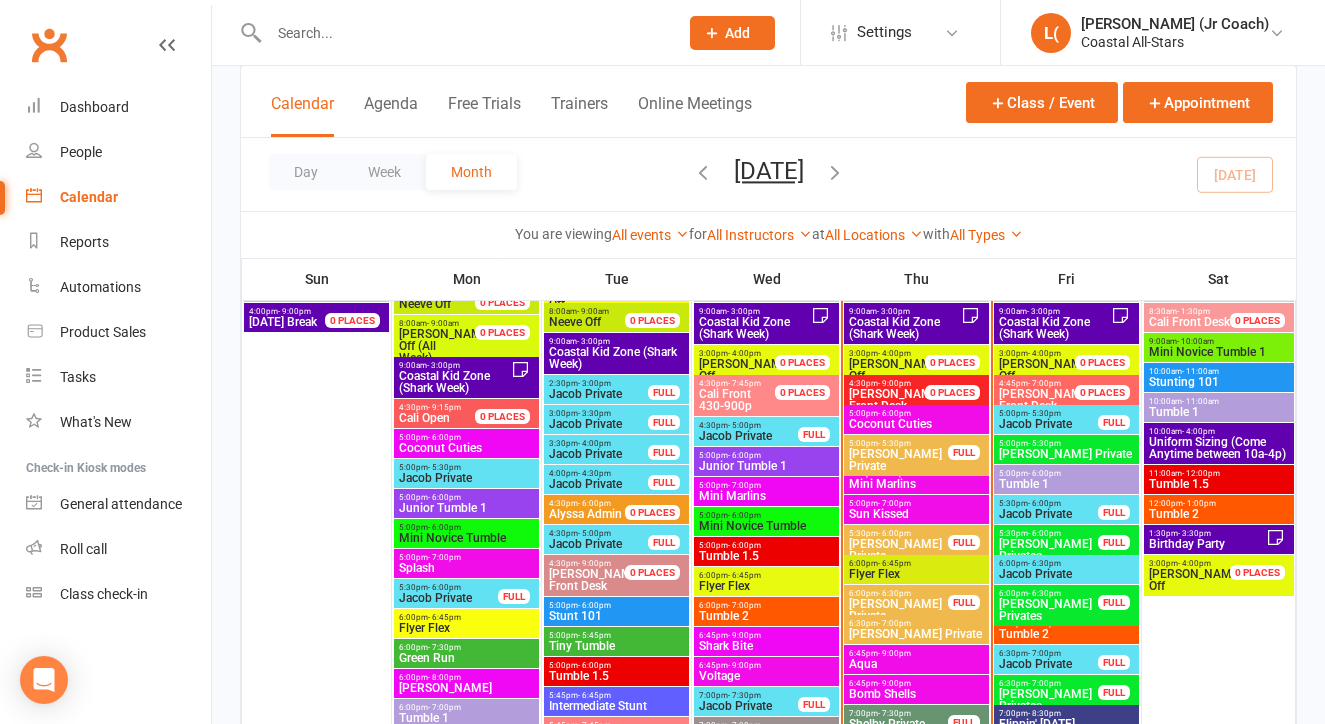 click on "- 3:30pm" at bounding box center [1194, 533] 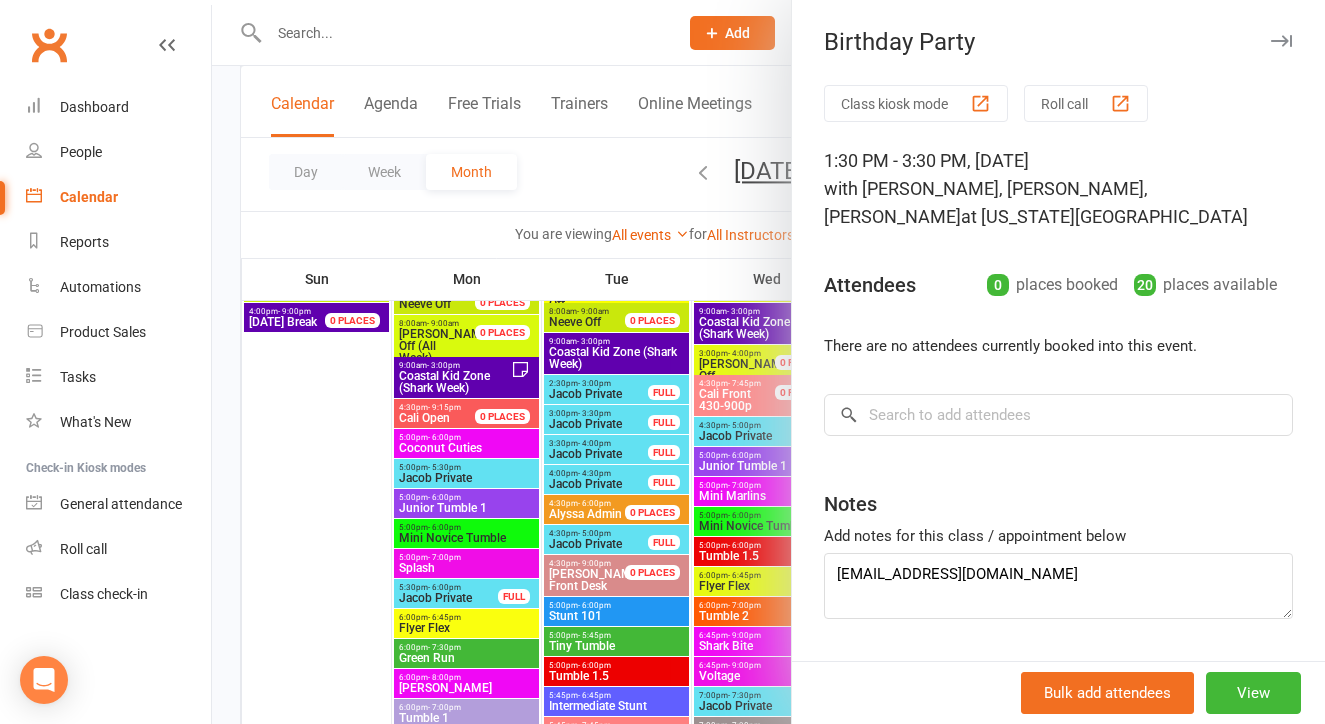 click at bounding box center (768, 362) 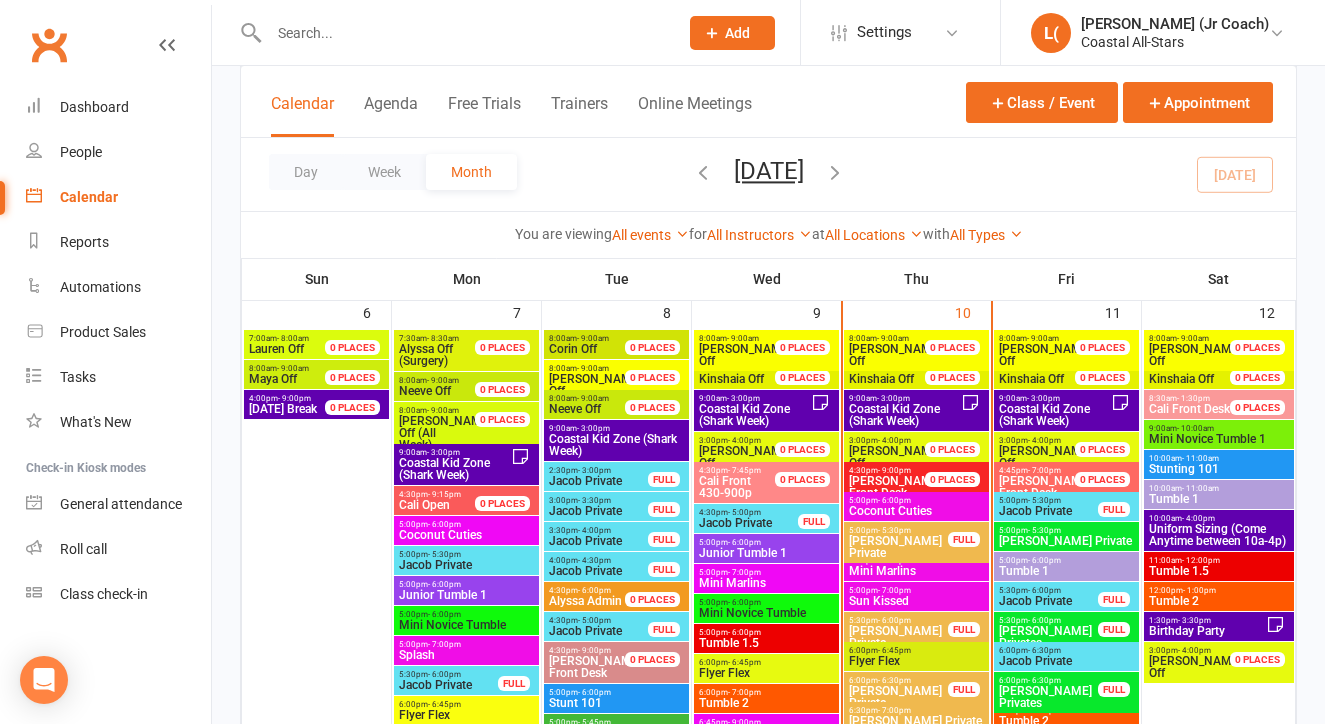 scroll, scrollTop: 937, scrollLeft: 0, axis: vertical 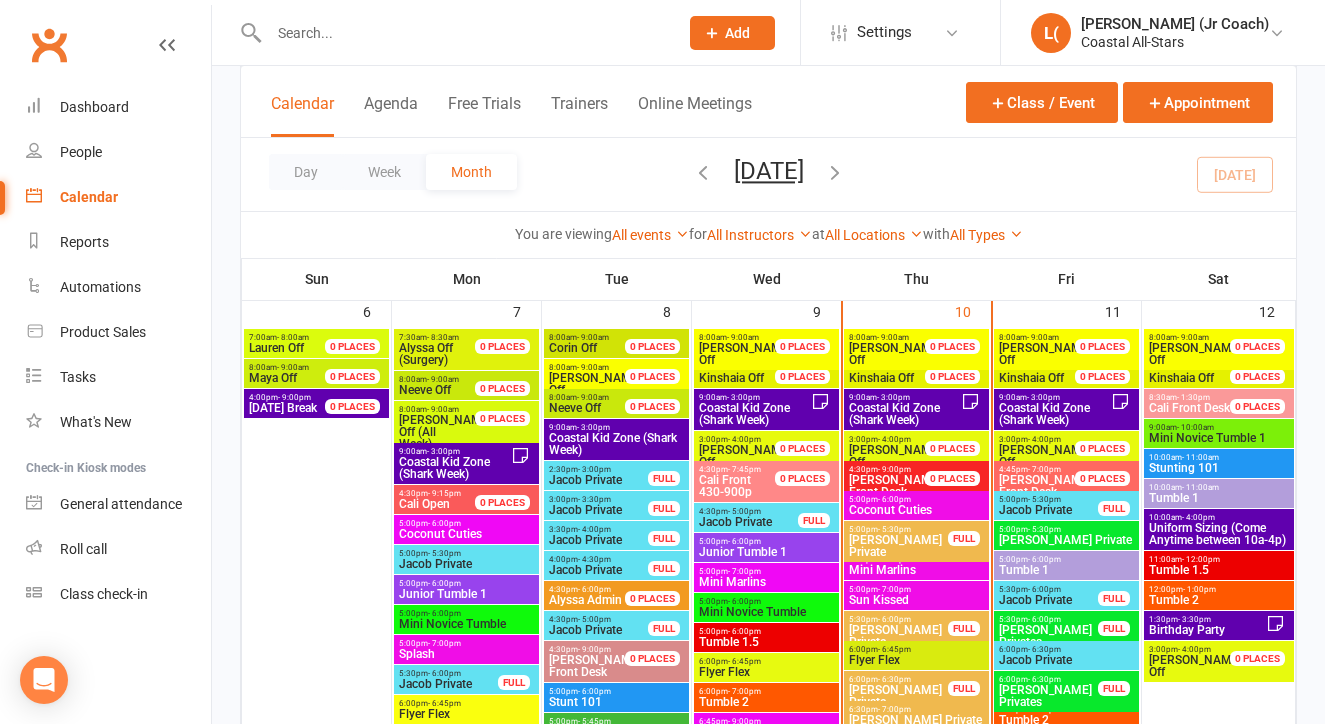 click on "- 4:00pm" at bounding box center [1198, 517] 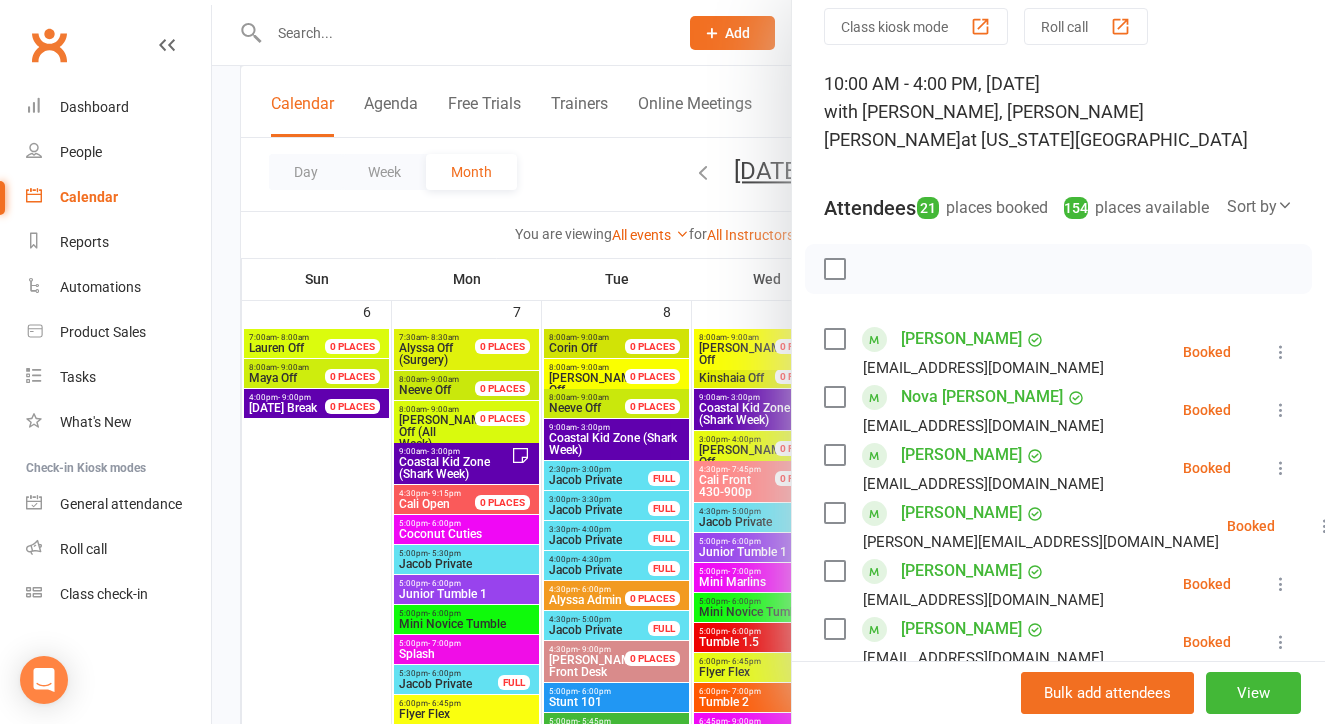 scroll, scrollTop: 0, scrollLeft: 0, axis: both 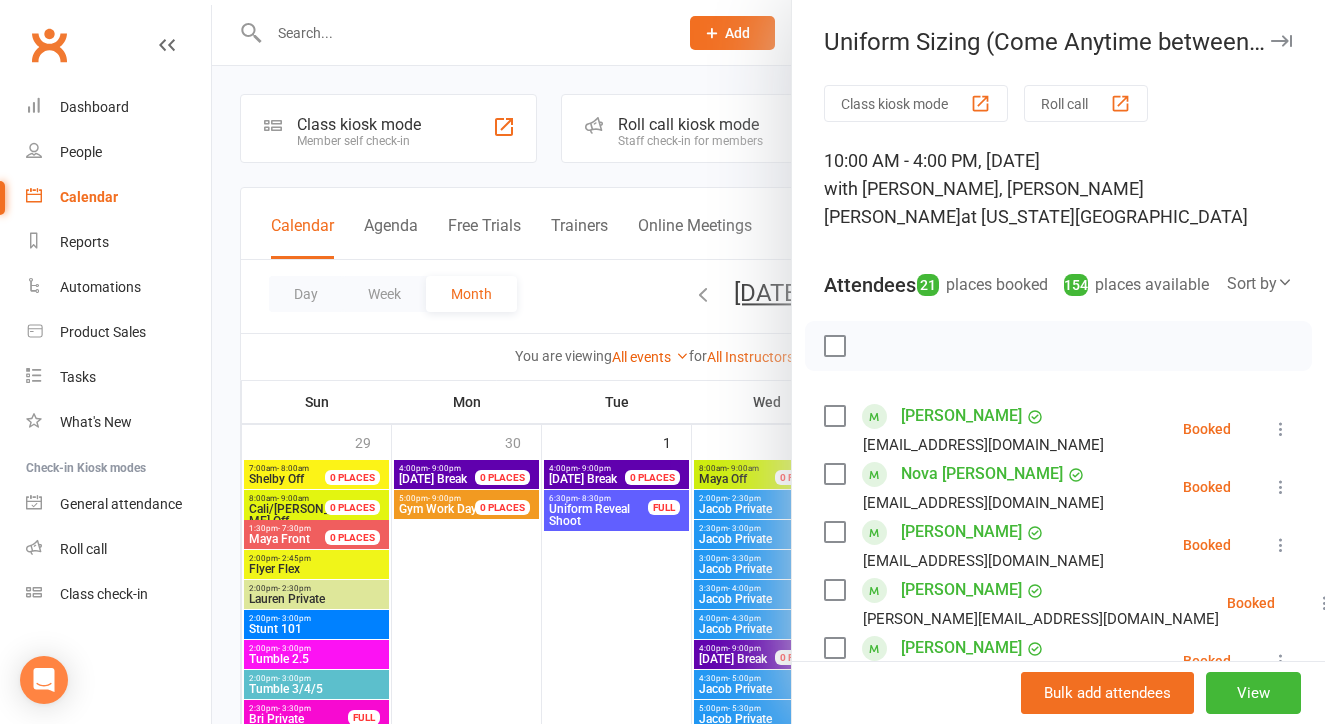 click at bounding box center [768, 362] 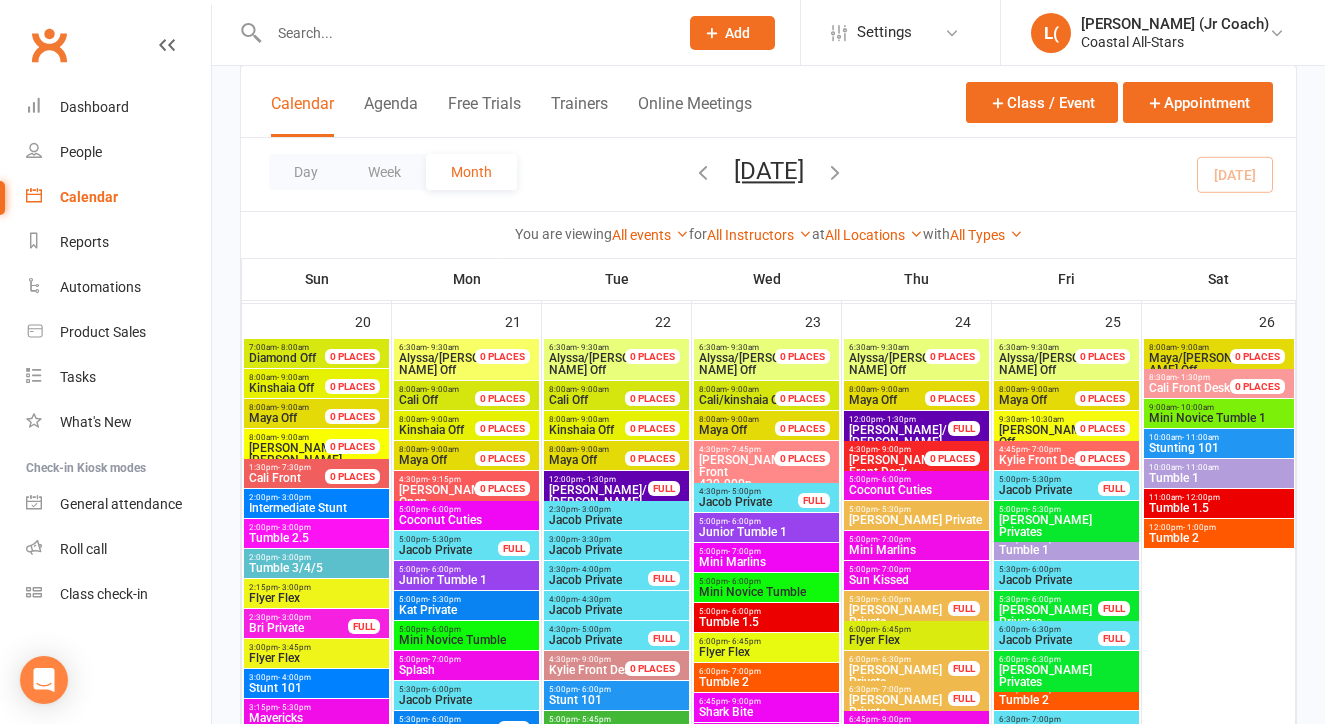 scroll, scrollTop: 2827, scrollLeft: 0, axis: vertical 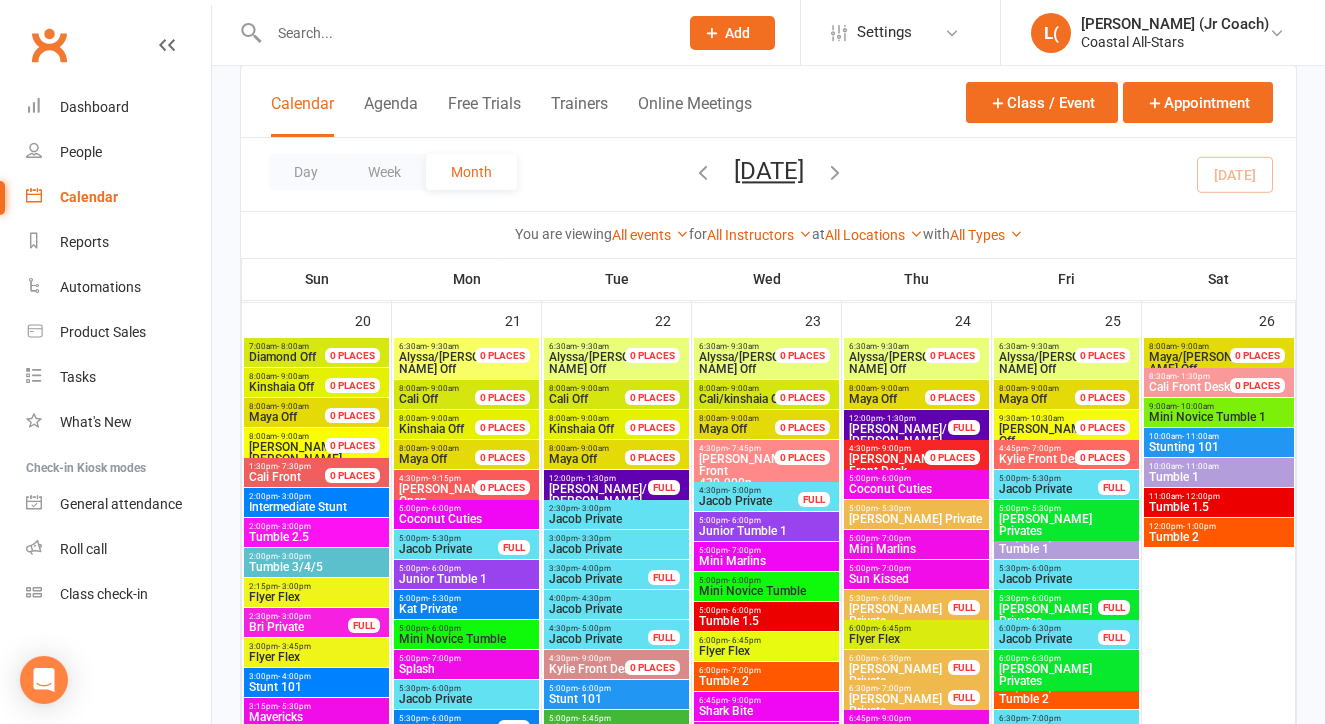 click on "3:30pm  - 4:00pm" at bounding box center [598, 568] 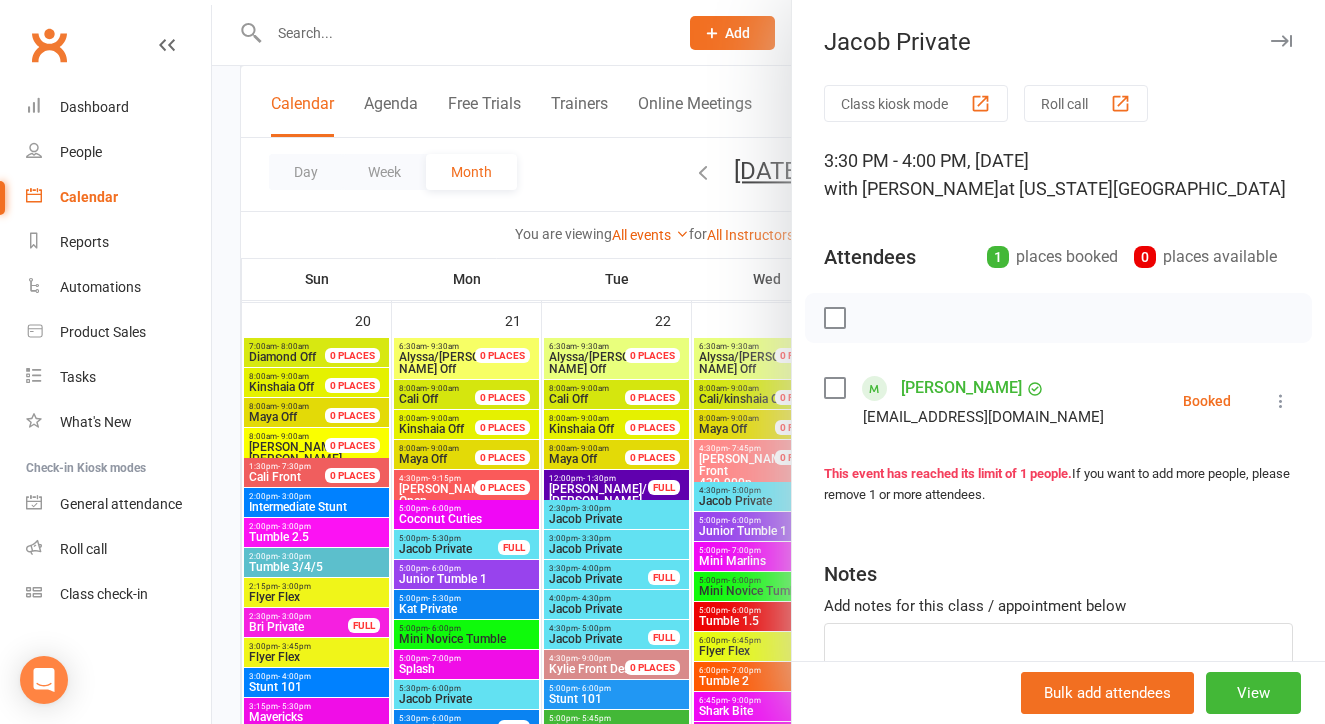 click at bounding box center [768, 362] 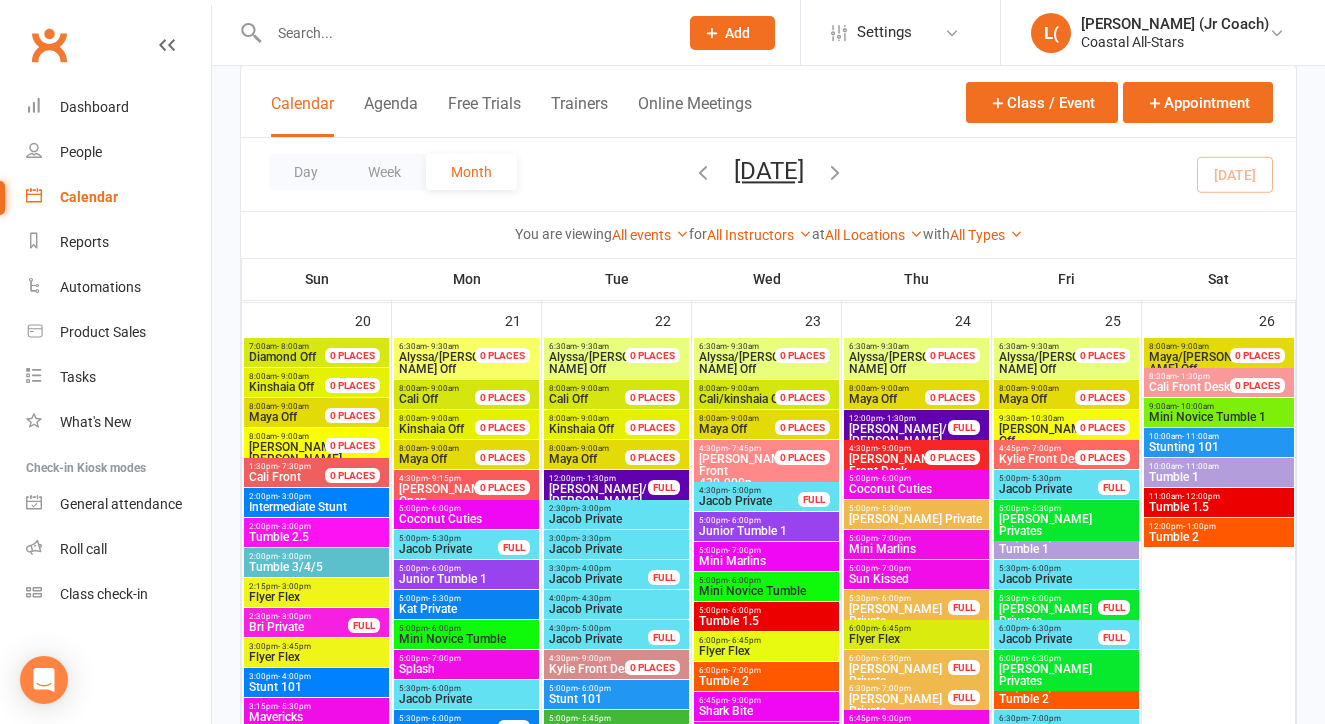 click on "Jacob Private" at bounding box center (598, 639) 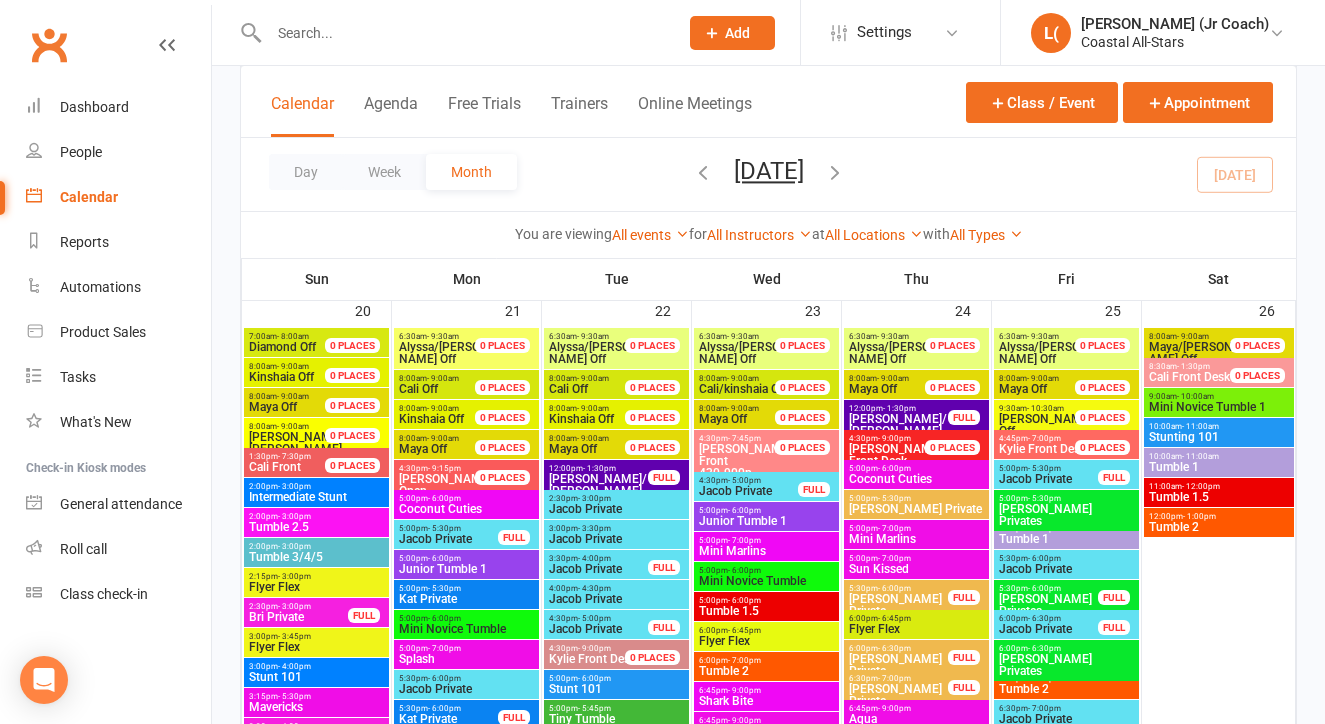 scroll, scrollTop: 2837, scrollLeft: 0, axis: vertical 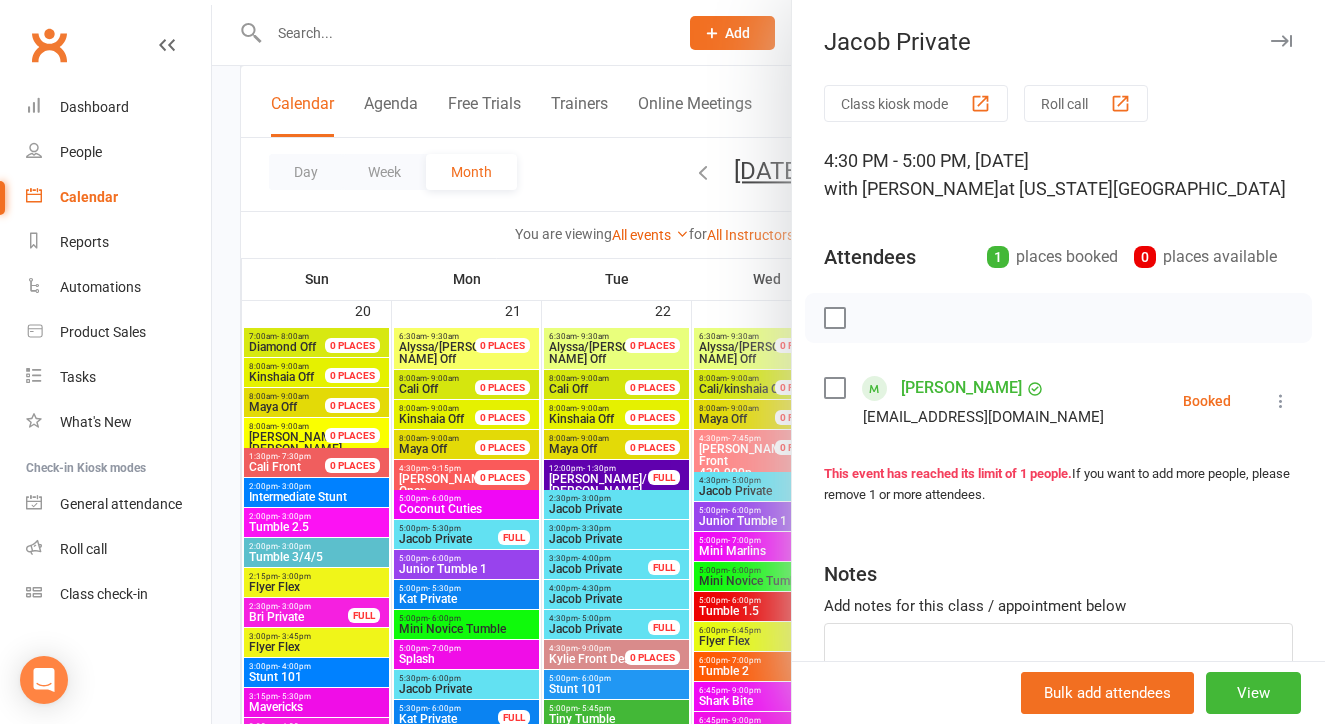 click at bounding box center (768, 362) 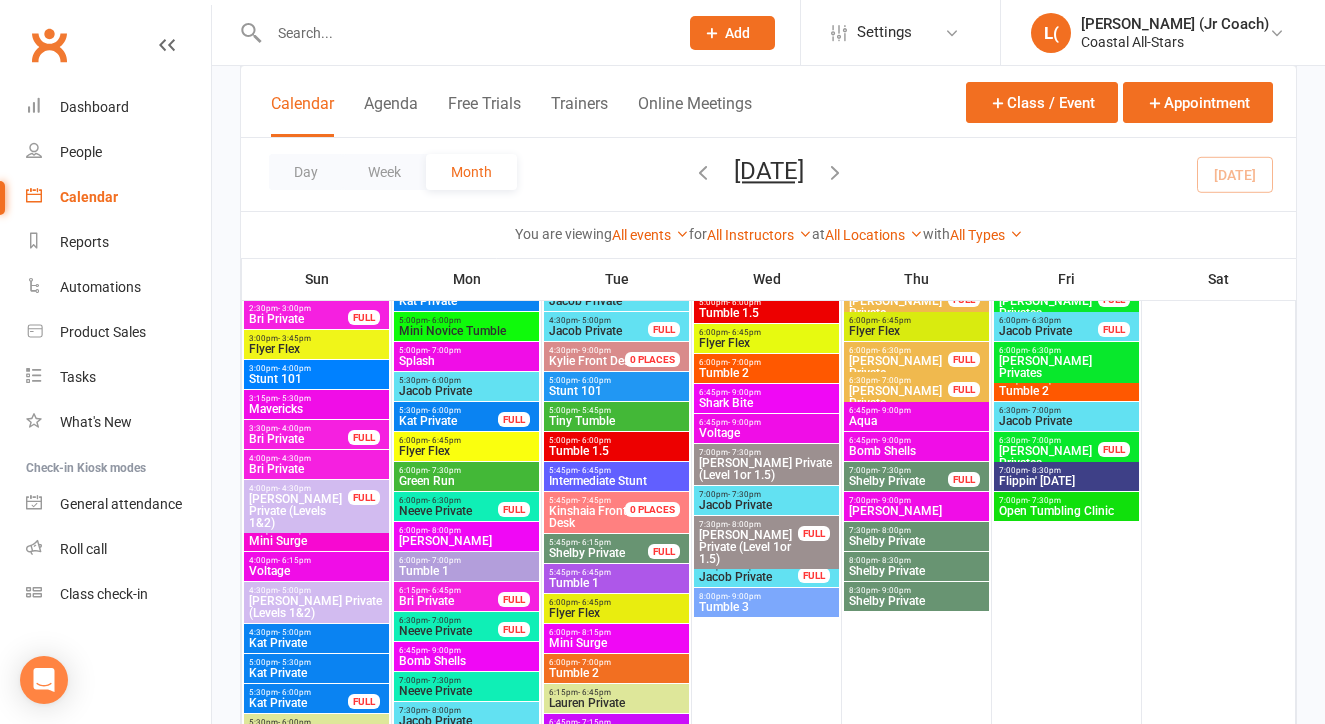 scroll, scrollTop: 3143, scrollLeft: 0, axis: vertical 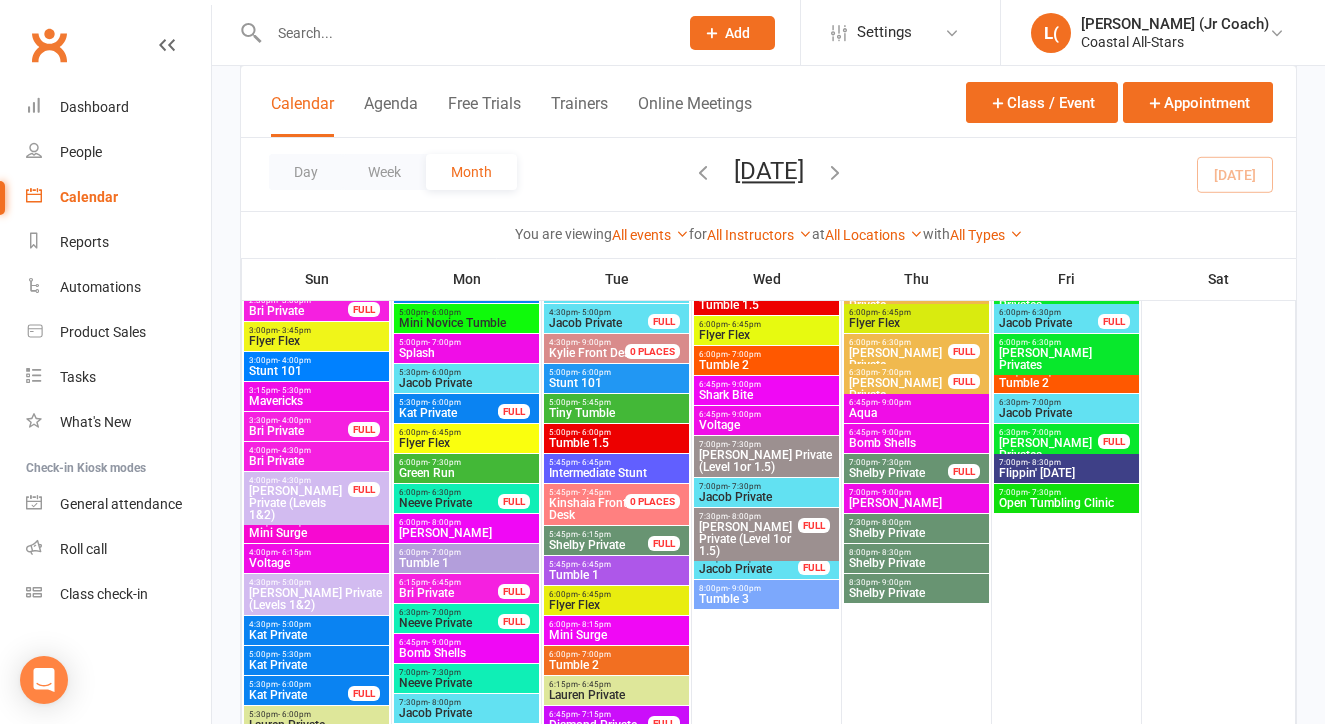 click on "6:00pm  - 6:45pm" at bounding box center [616, 594] 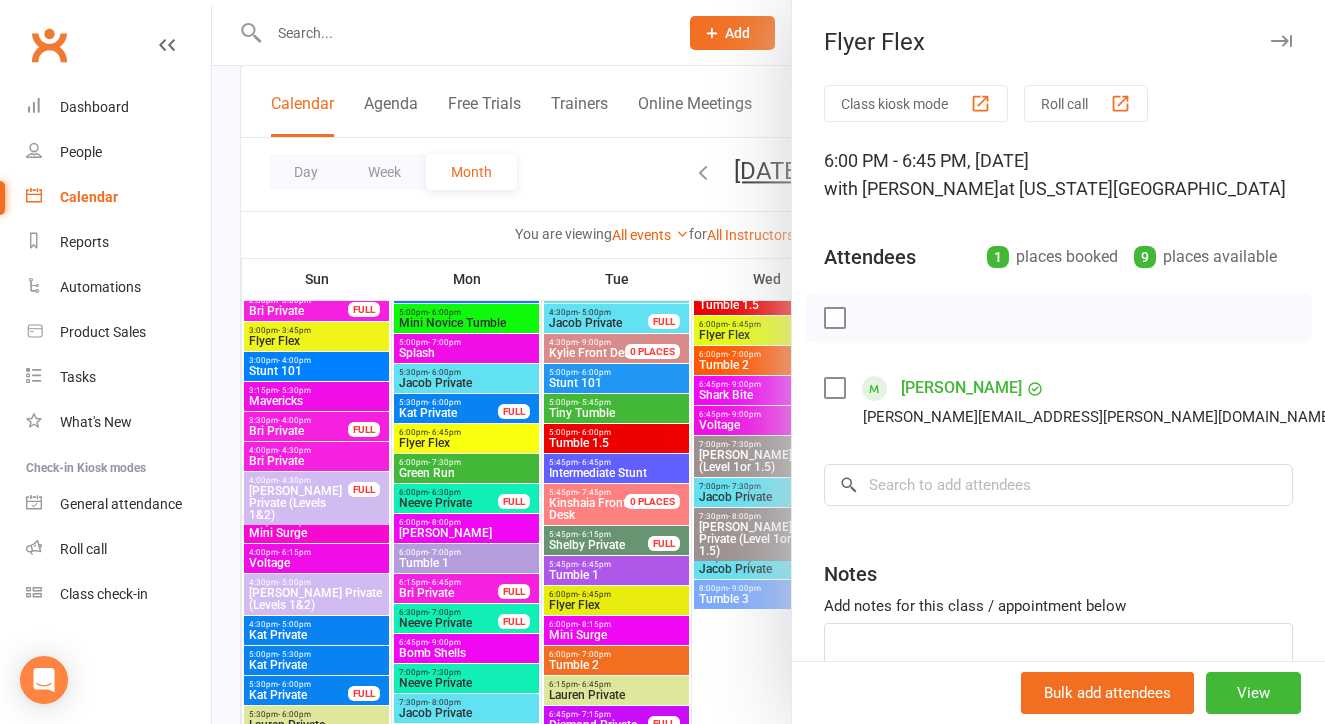 click at bounding box center [768, 362] 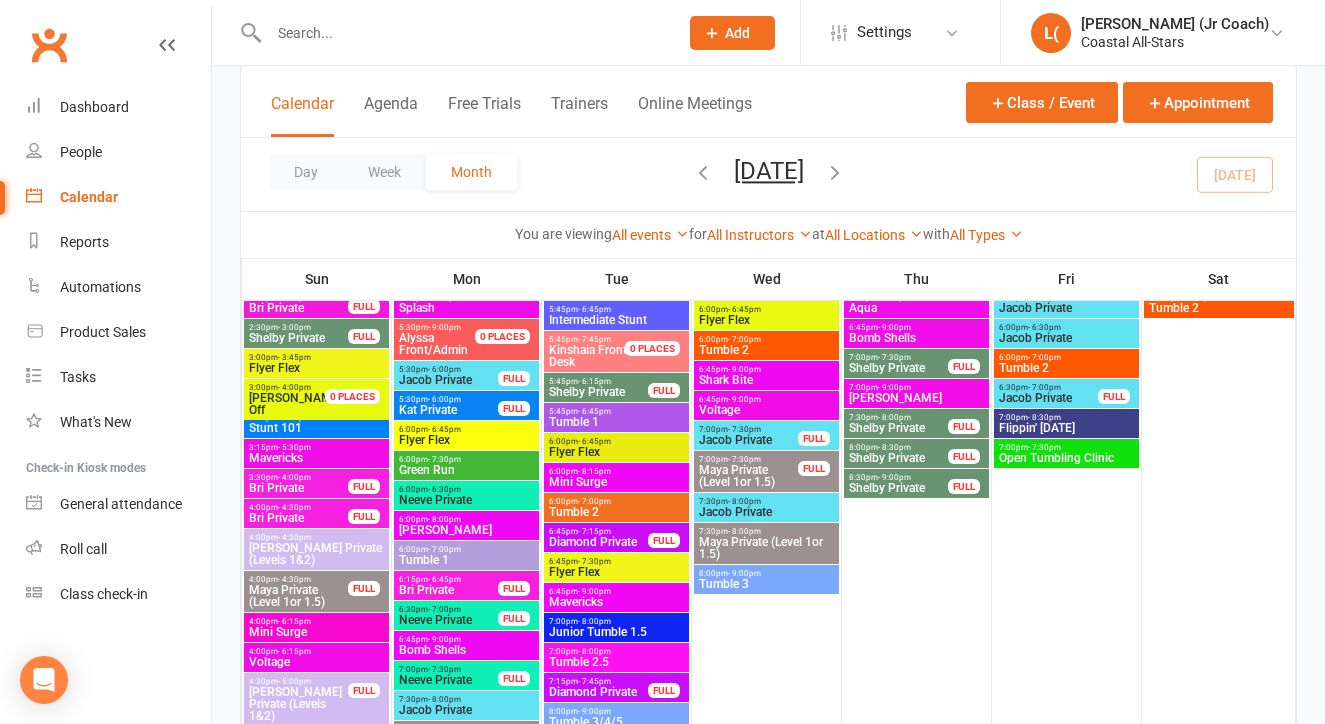 scroll, scrollTop: 2184, scrollLeft: 0, axis: vertical 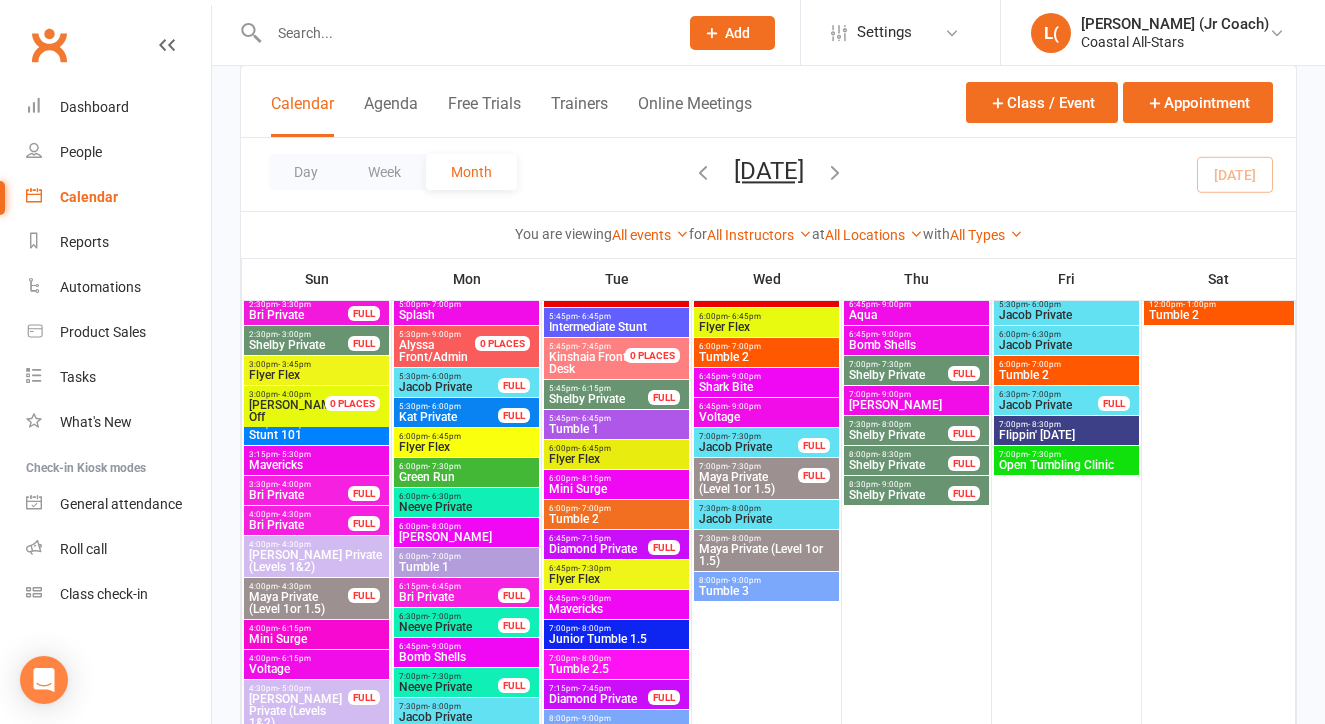 click on "6:45pm  - 7:30pm" at bounding box center (616, 568) 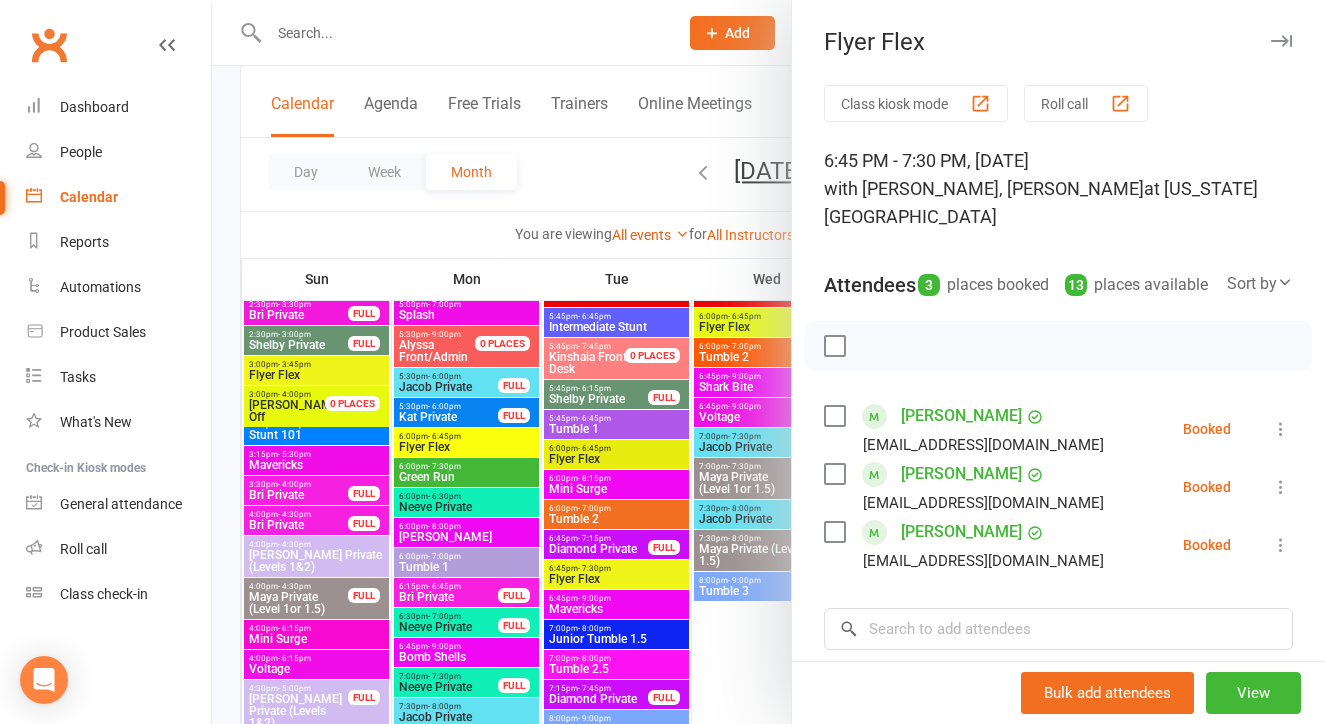 click at bounding box center (768, 362) 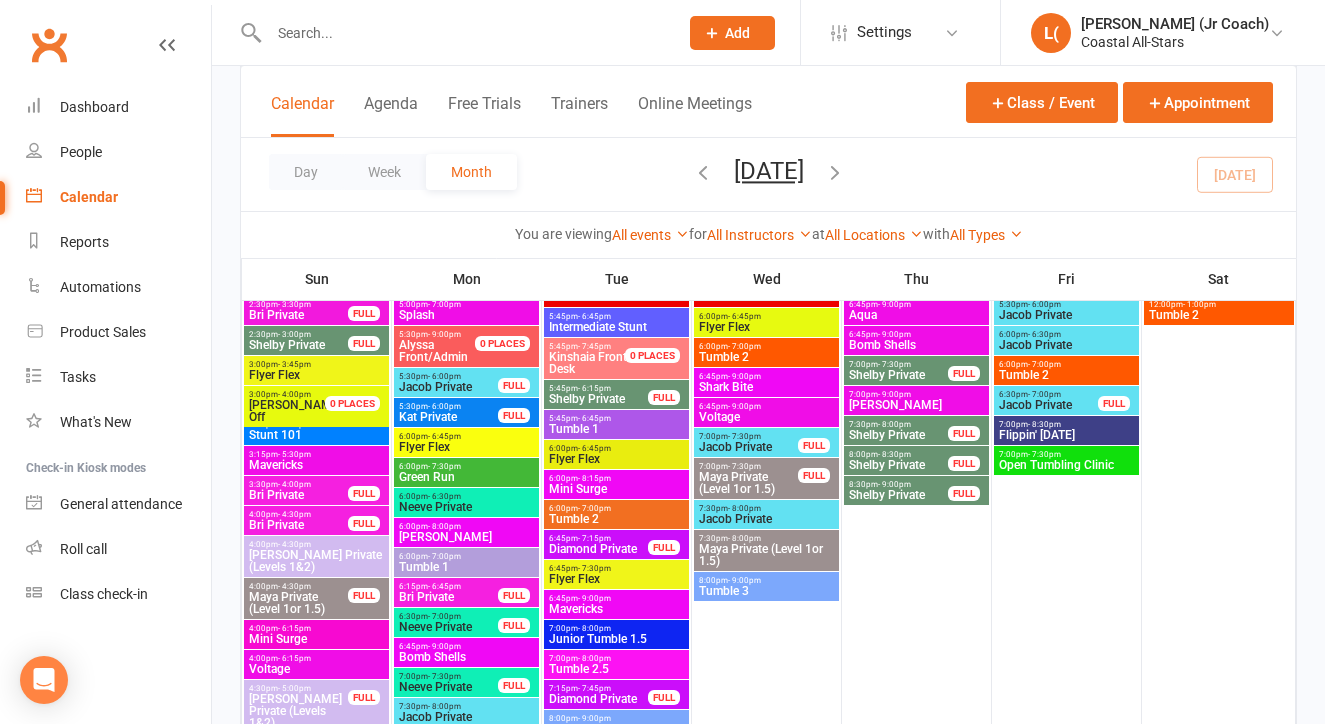click on "Flyer Flex" at bounding box center (616, 459) 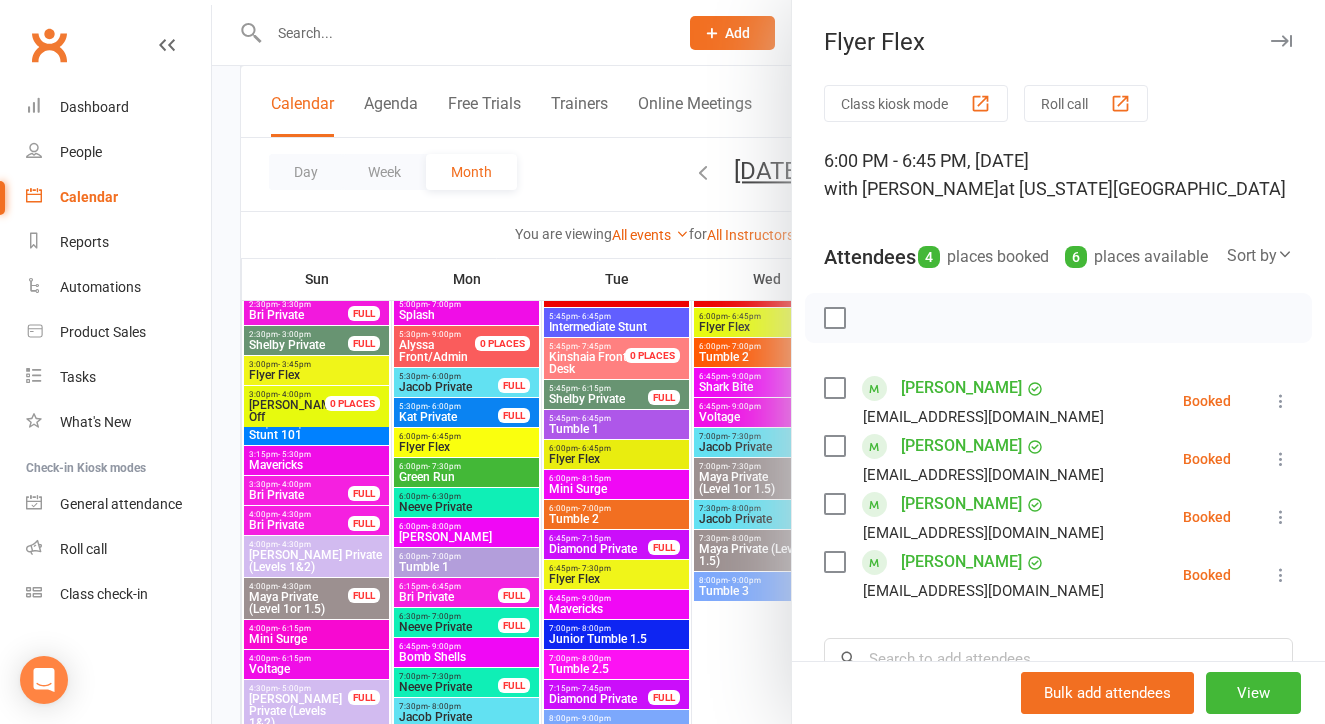 click at bounding box center [768, 362] 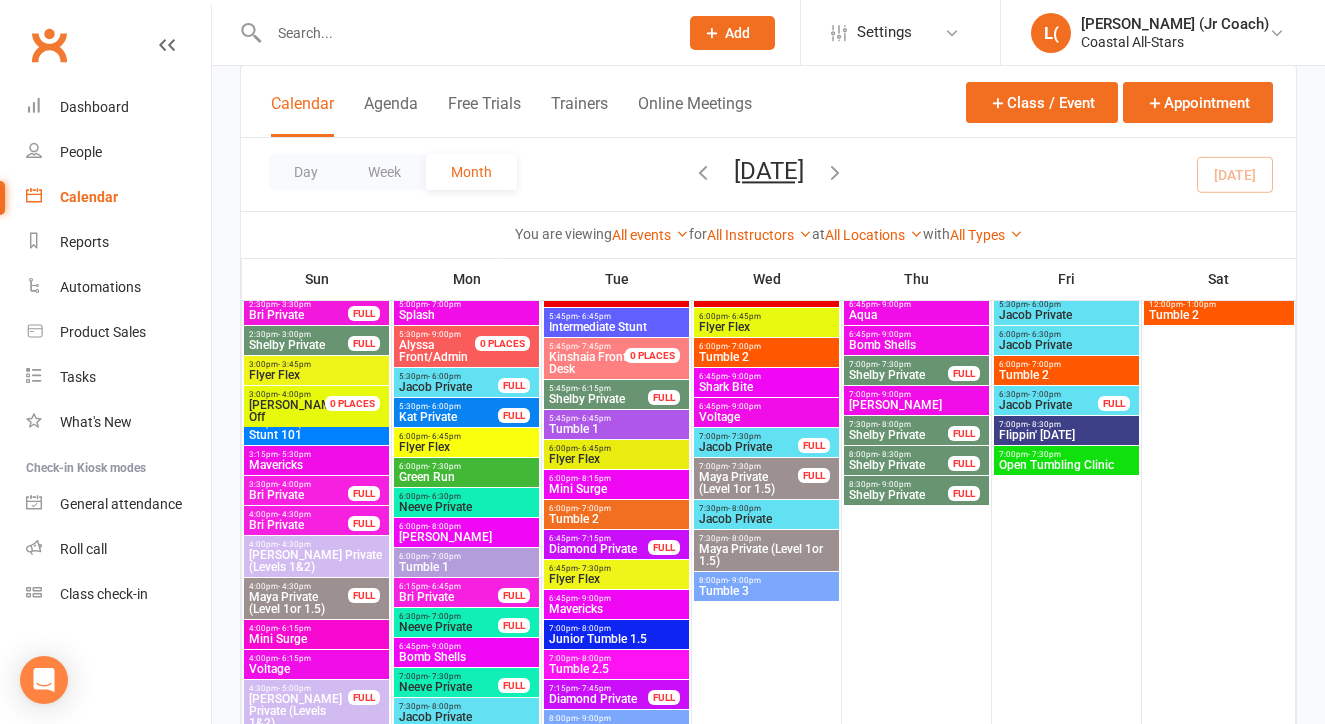 click on "3:00pm  - 3:45pm" at bounding box center (316, 364) 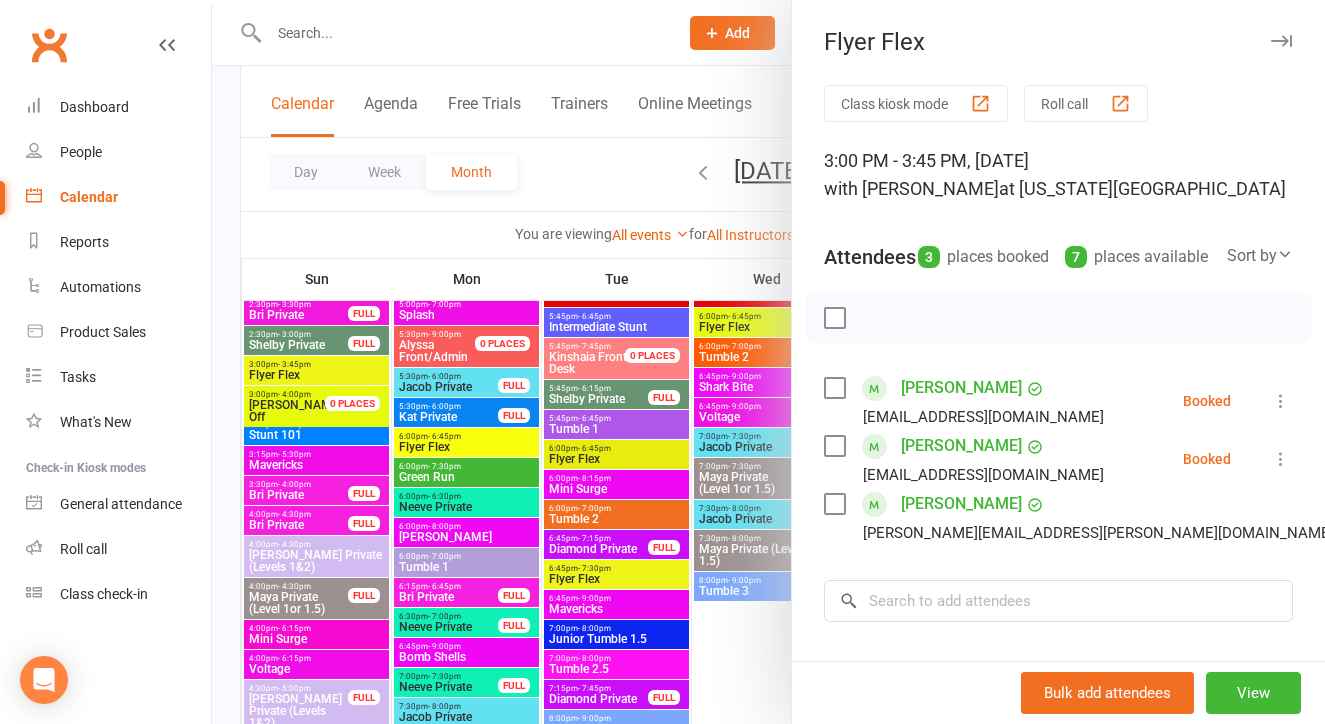 click at bounding box center (768, 362) 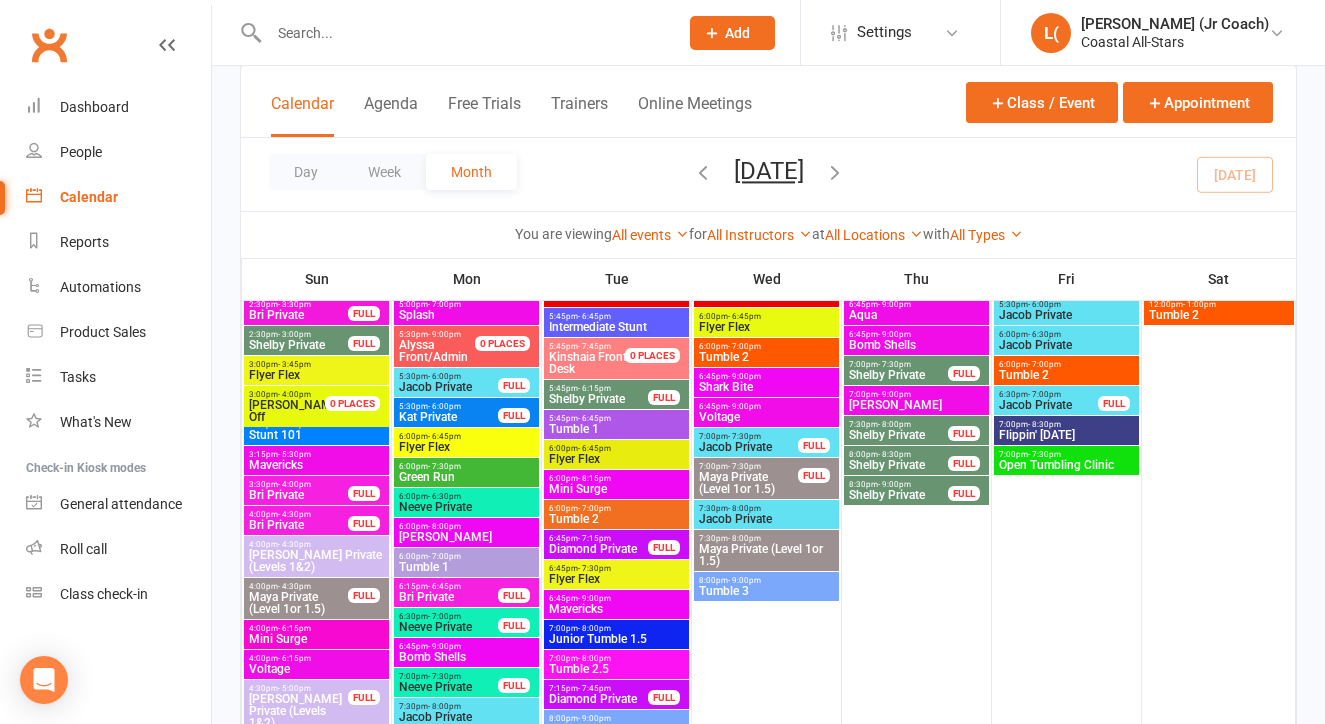click on "6:00pm  - 6:45pm" at bounding box center [466, 436] 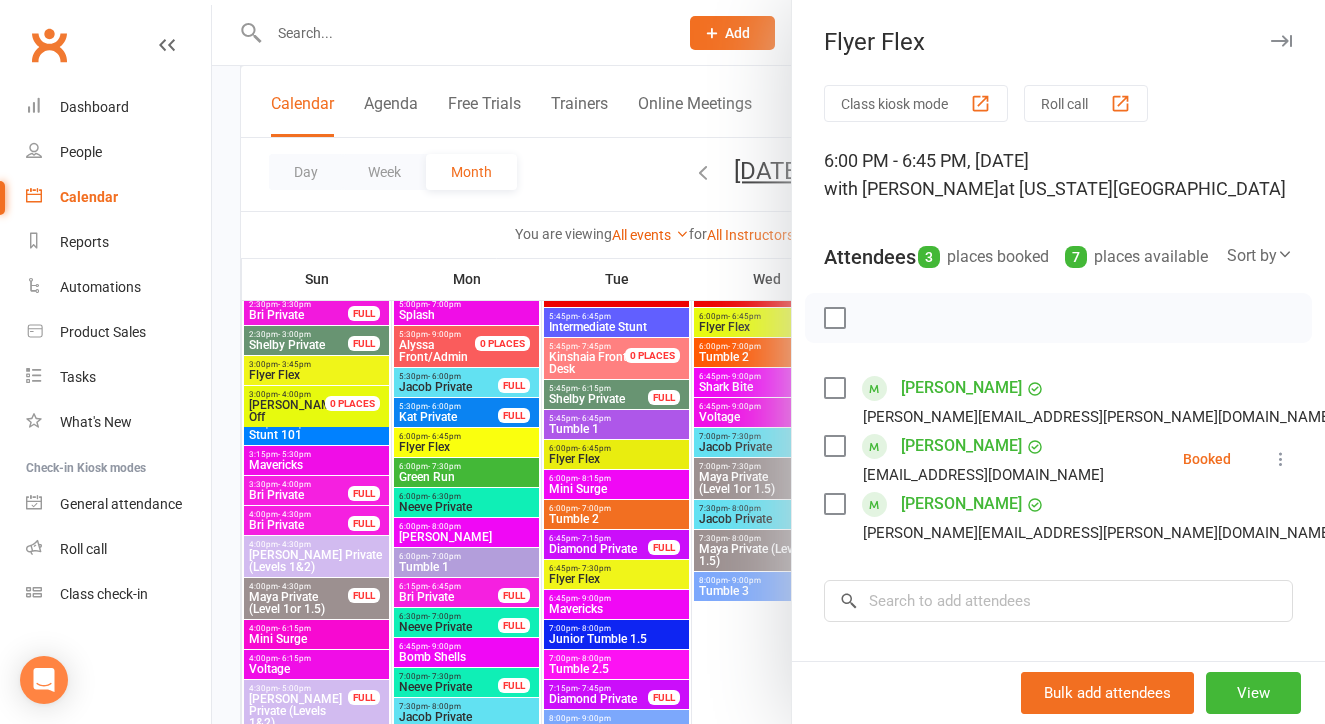 click at bounding box center (768, 362) 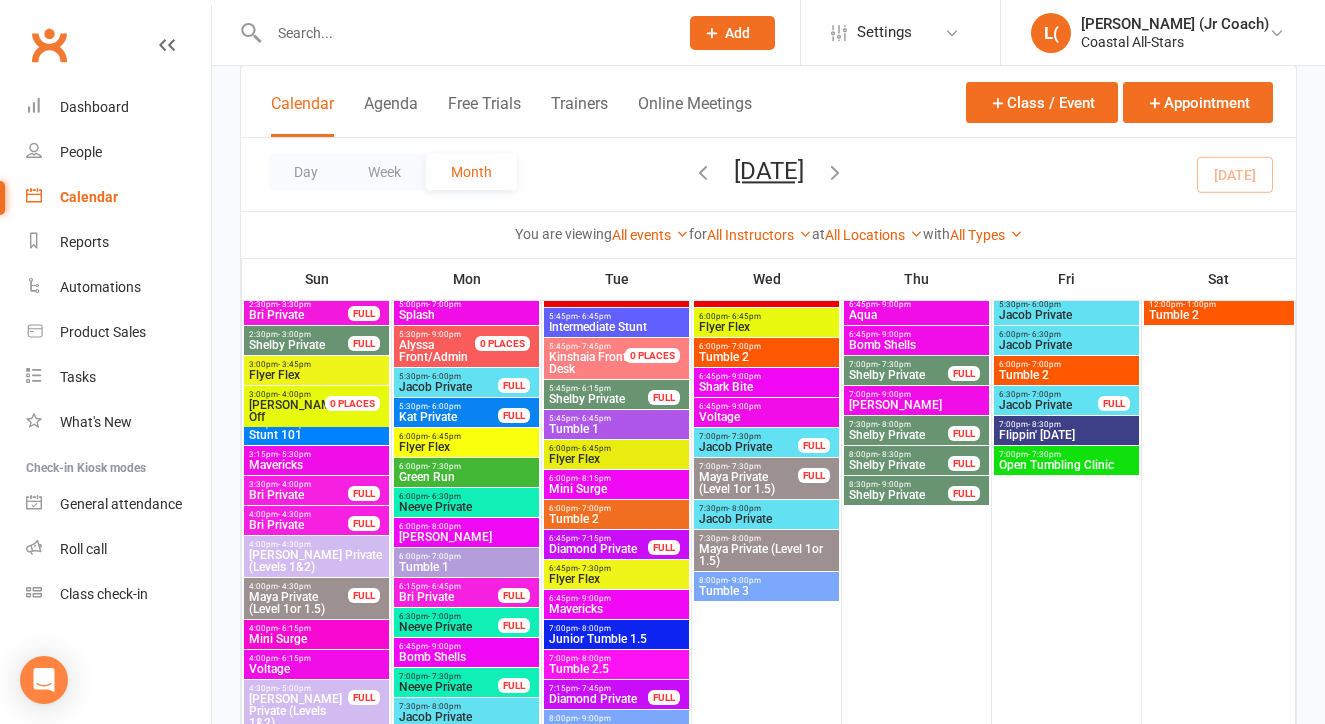 click on "6:00pm  - 6:45pm" at bounding box center [766, 316] 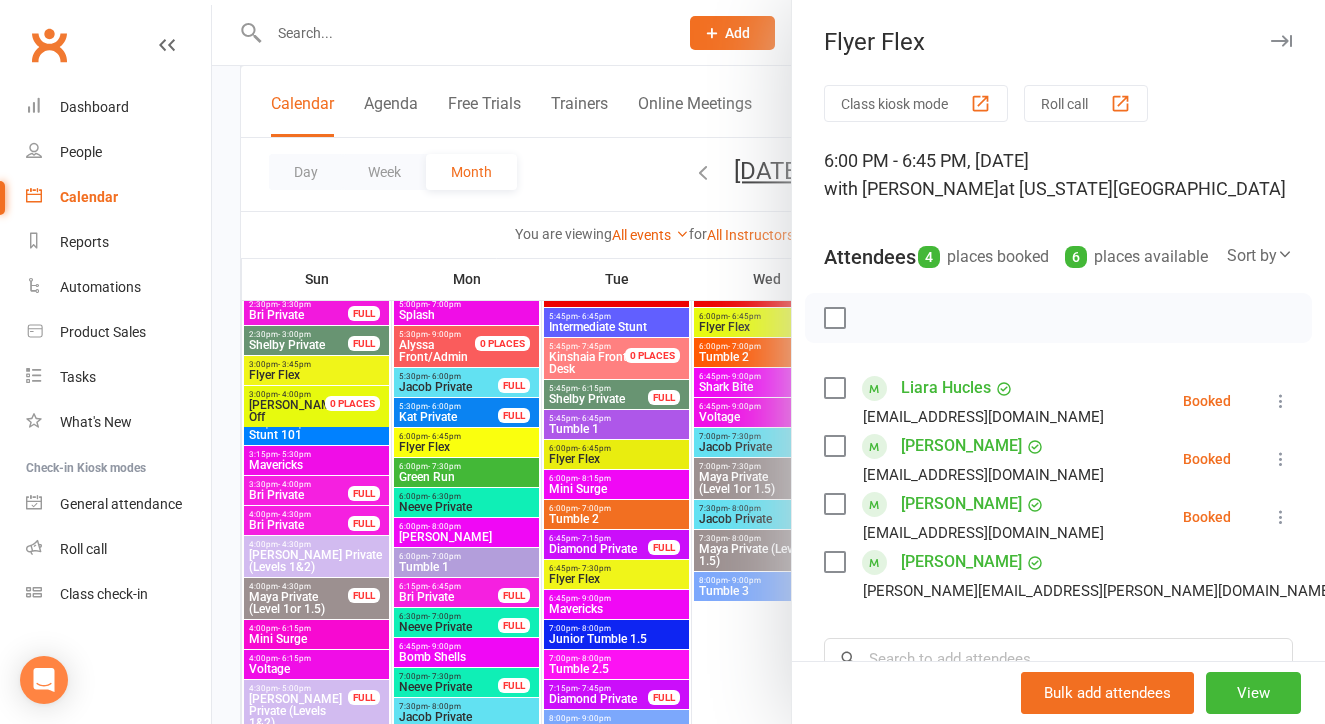 click at bounding box center (768, 362) 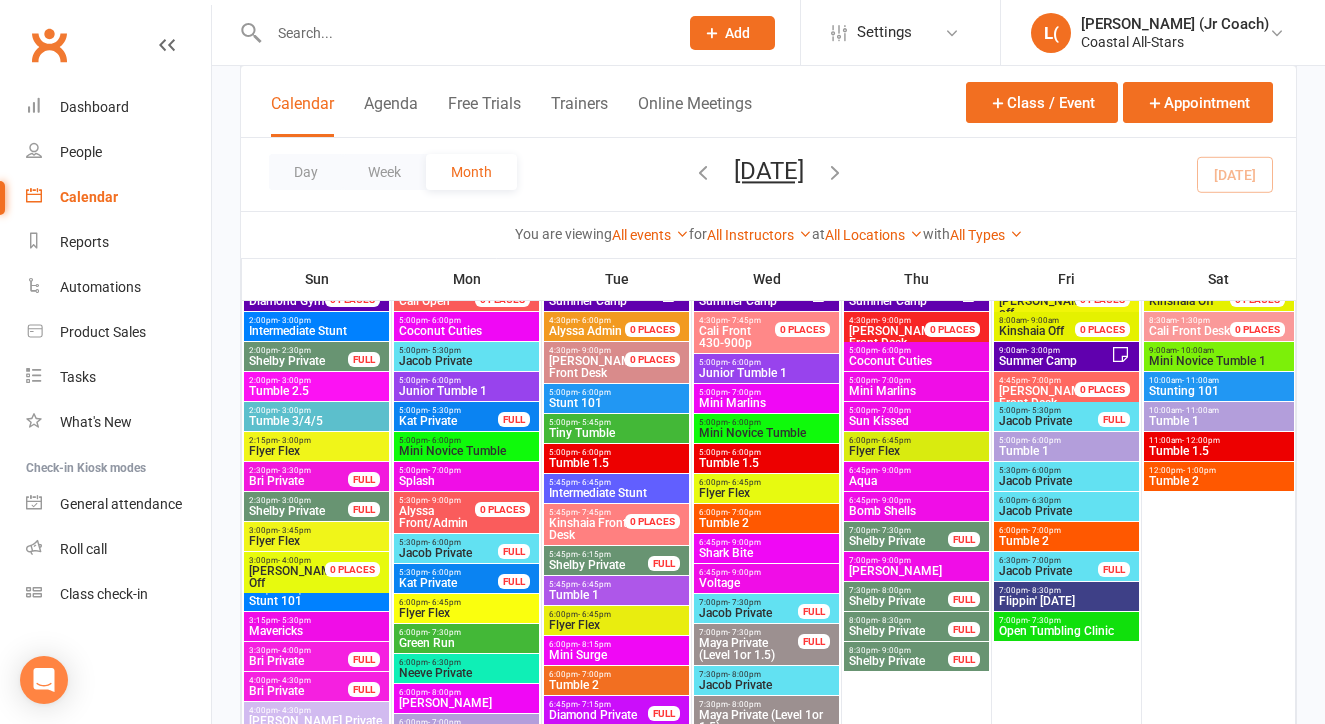 scroll, scrollTop: 2010, scrollLeft: 0, axis: vertical 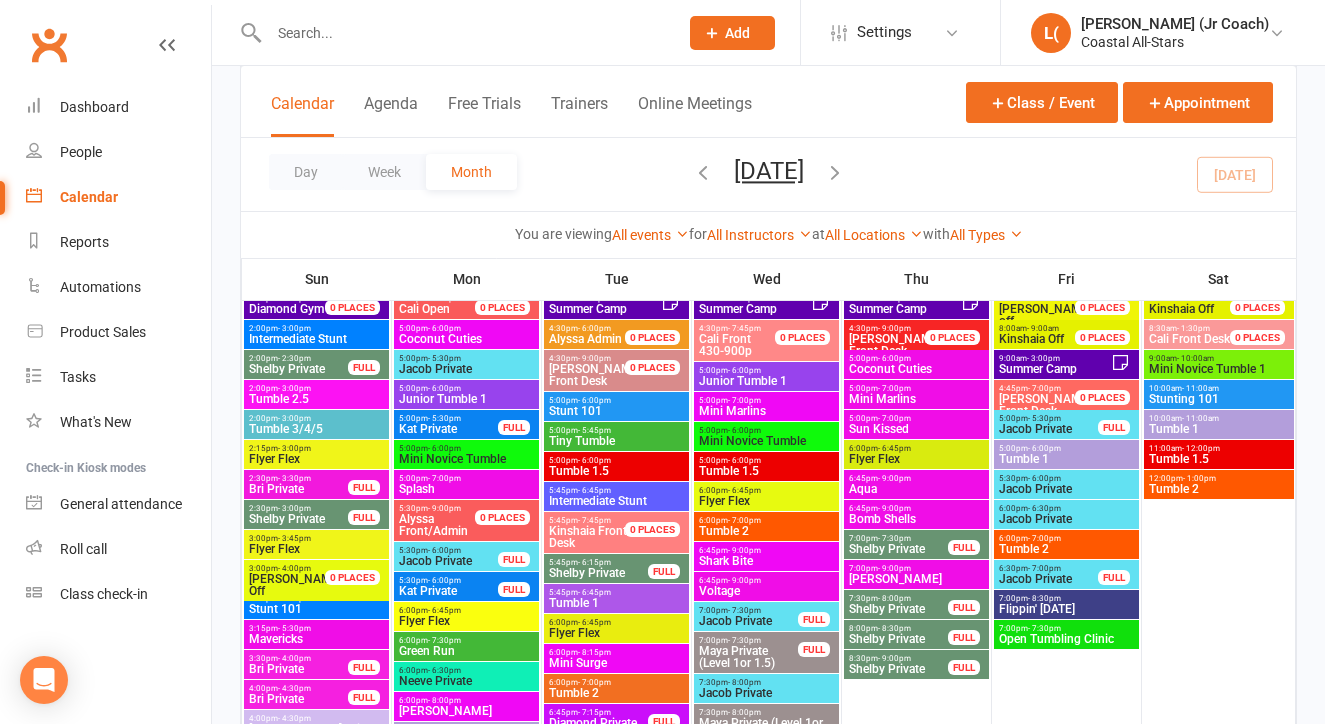 click on "Flyer Flex" at bounding box center (916, 459) 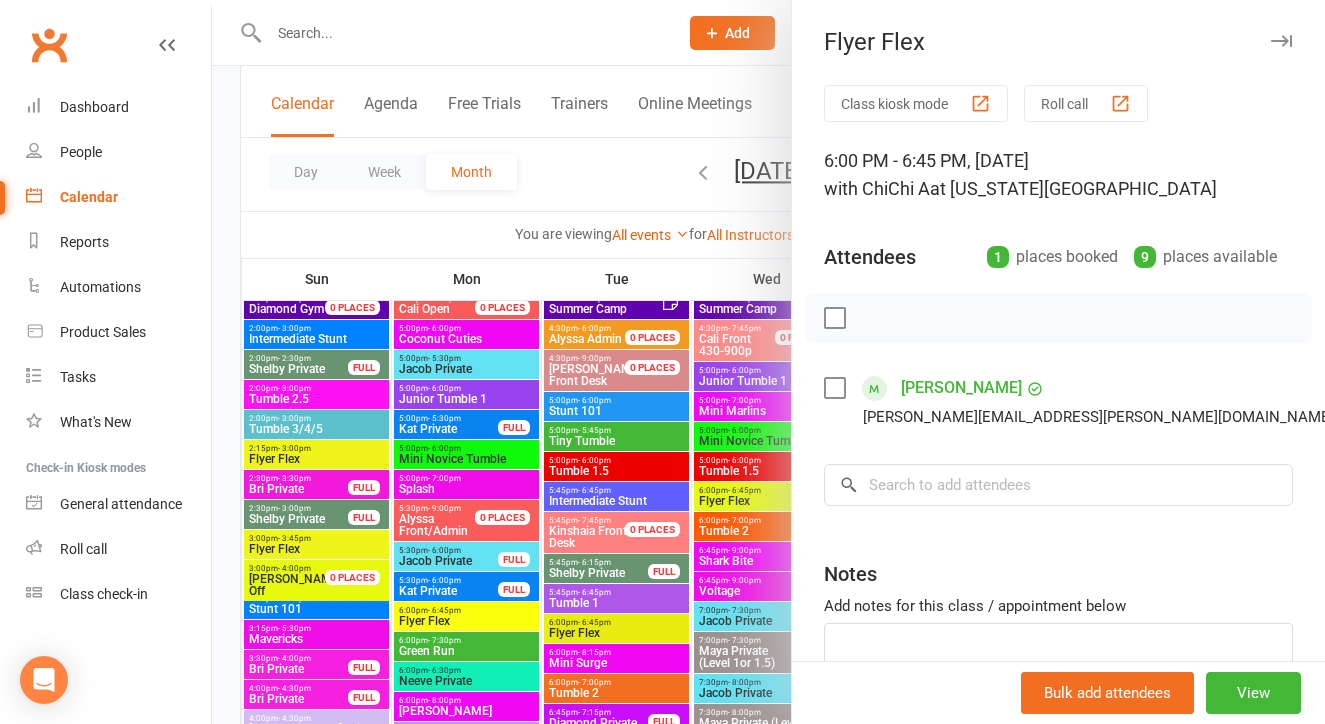 click at bounding box center [768, 362] 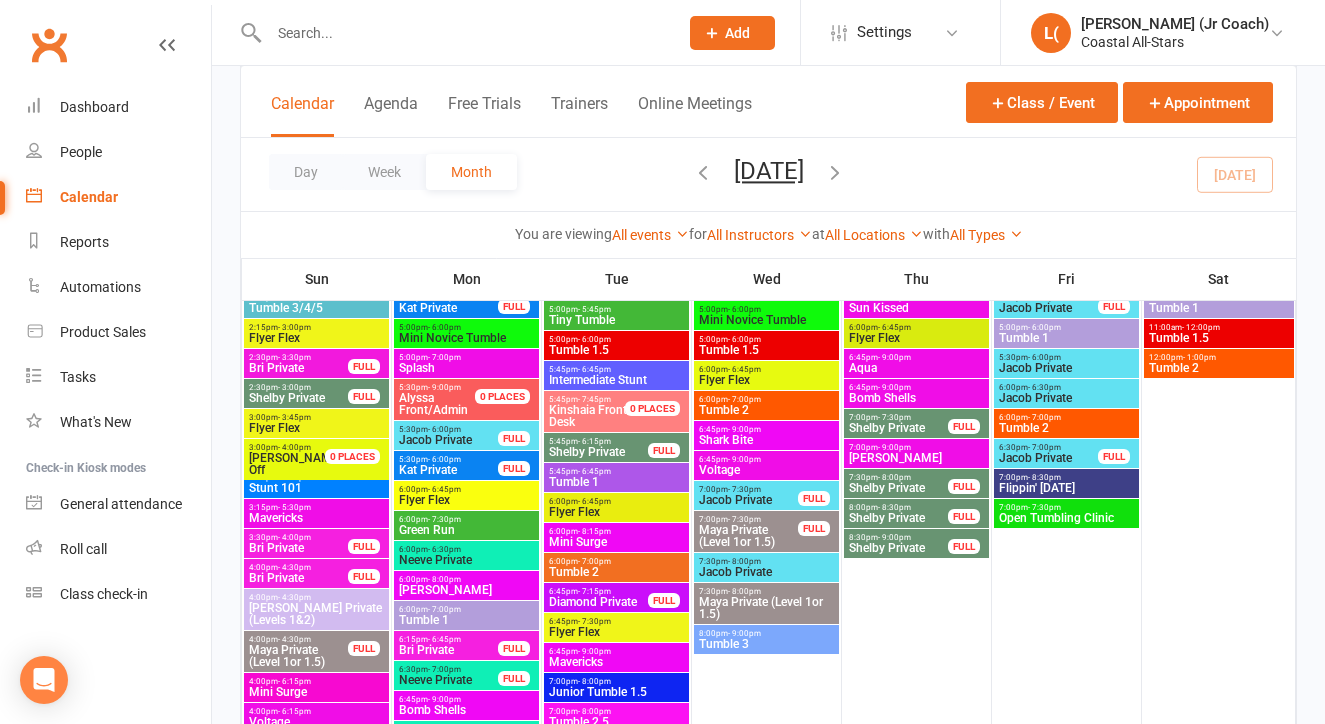 scroll, scrollTop: 2152, scrollLeft: 0, axis: vertical 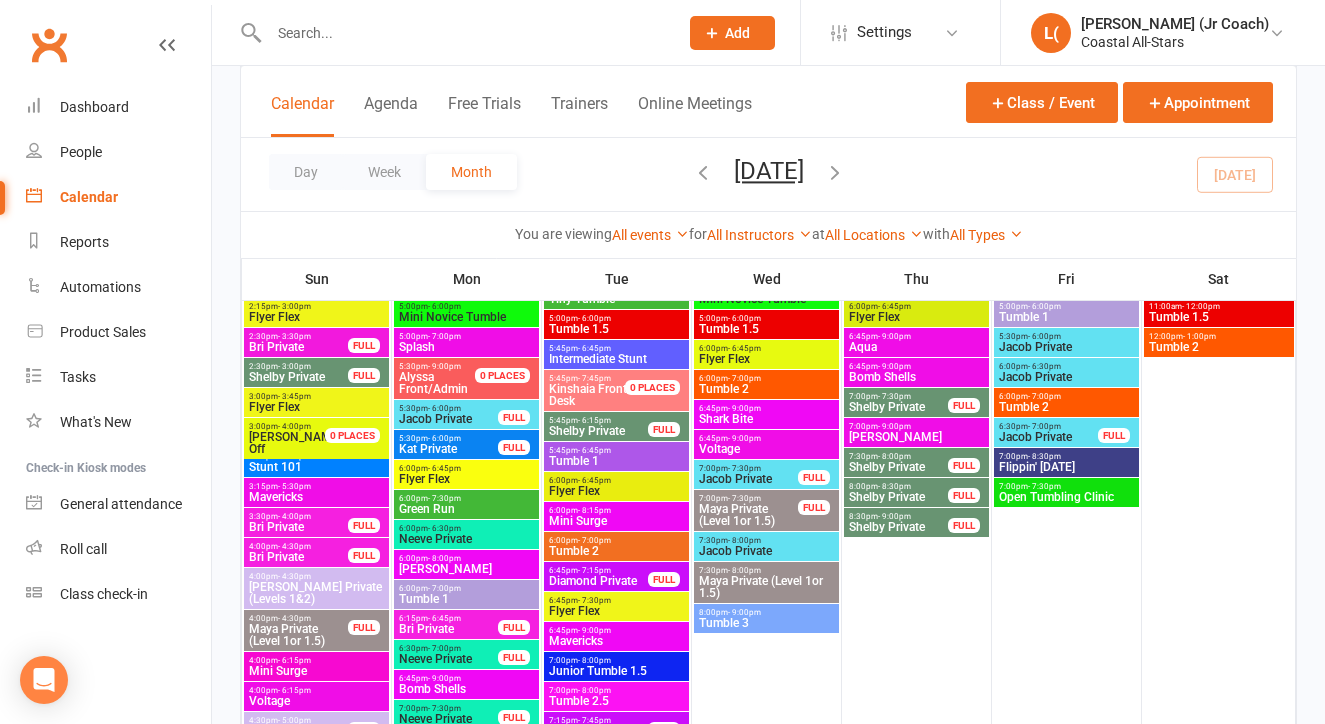 click on "Open Tumbling Clinic" at bounding box center (1066, 497) 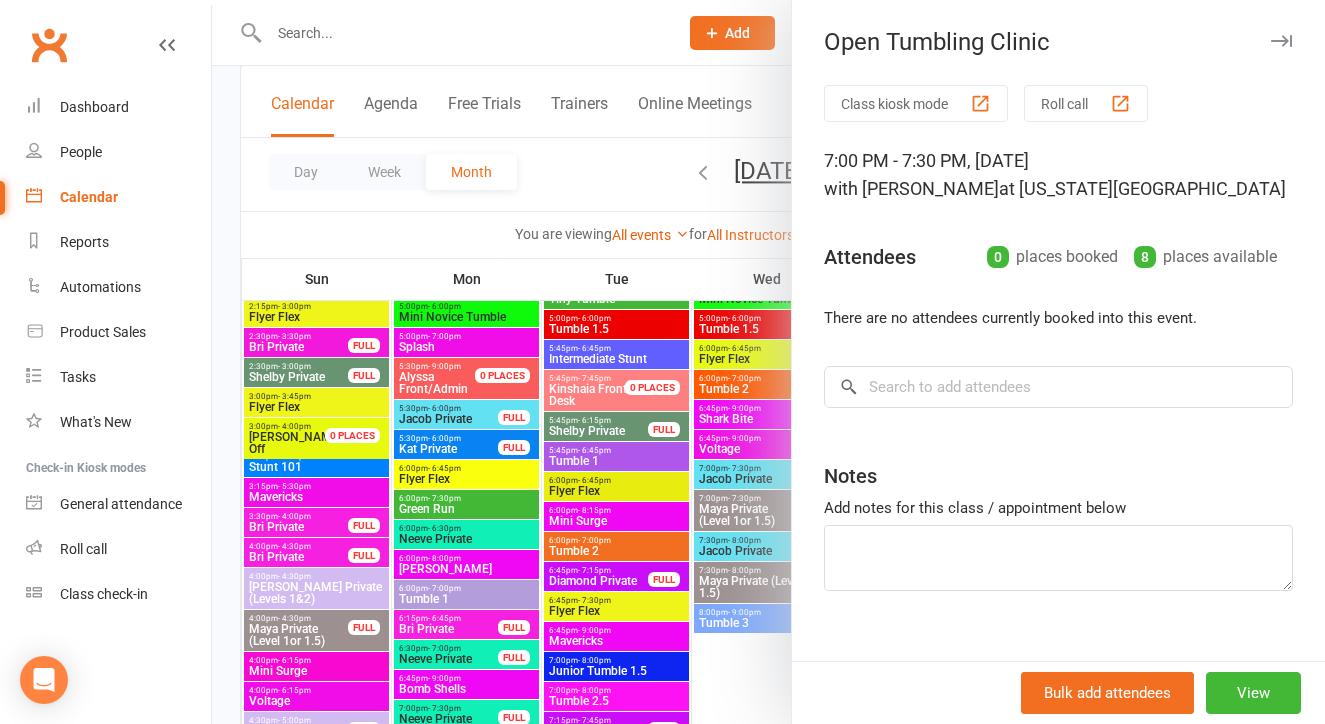 click at bounding box center (768, 362) 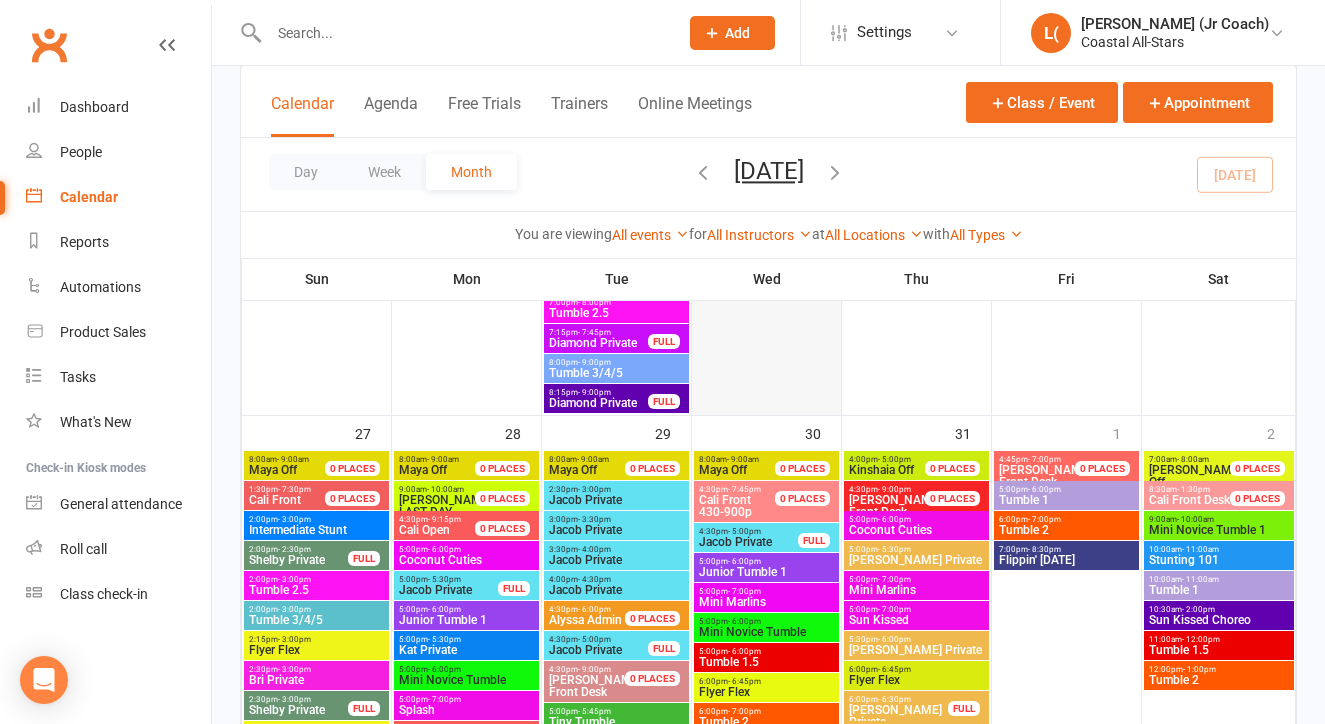 scroll, scrollTop: 3682, scrollLeft: 0, axis: vertical 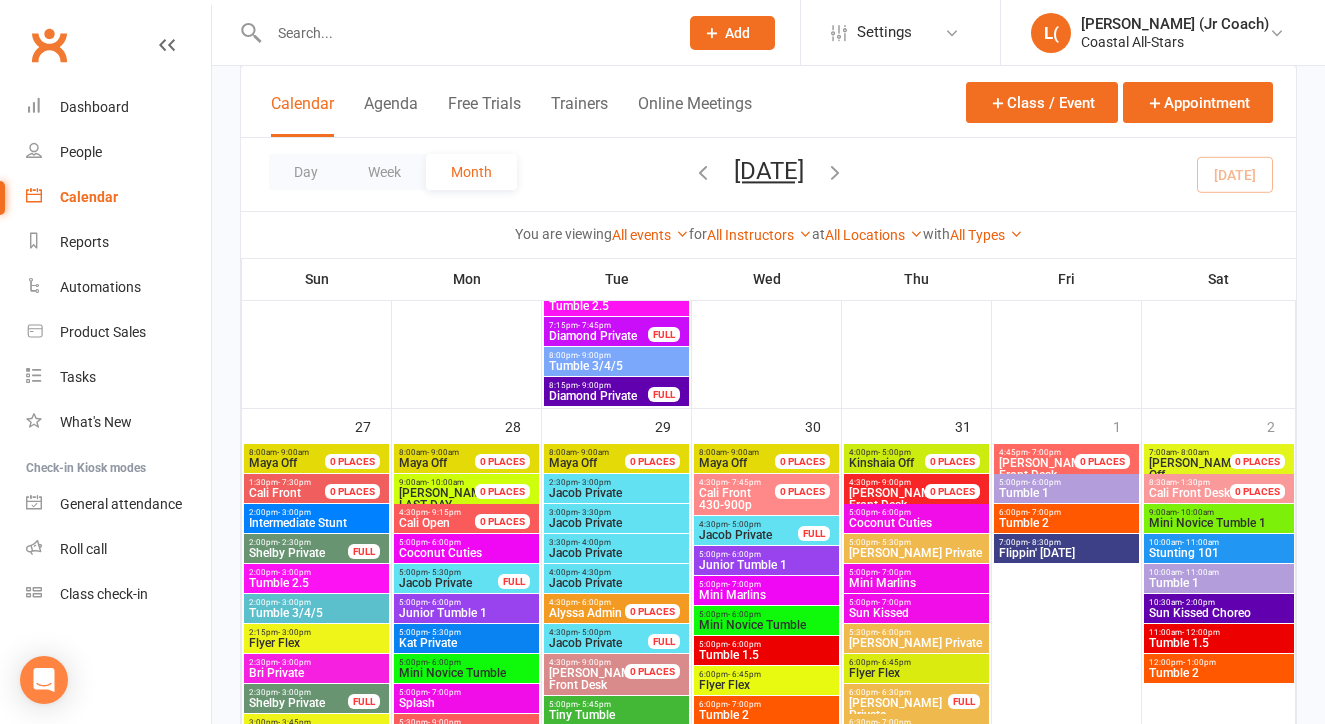 click on "- 10:00am" at bounding box center (445, 482) 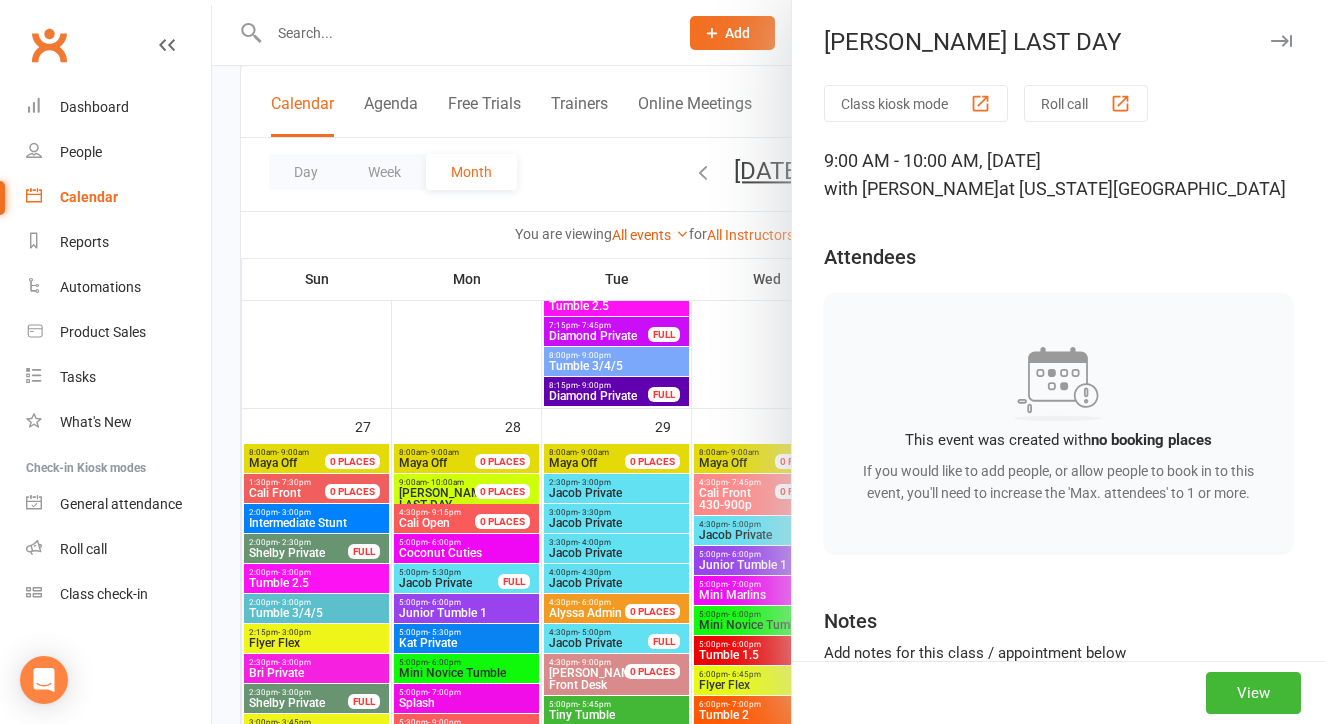 click at bounding box center [768, 362] 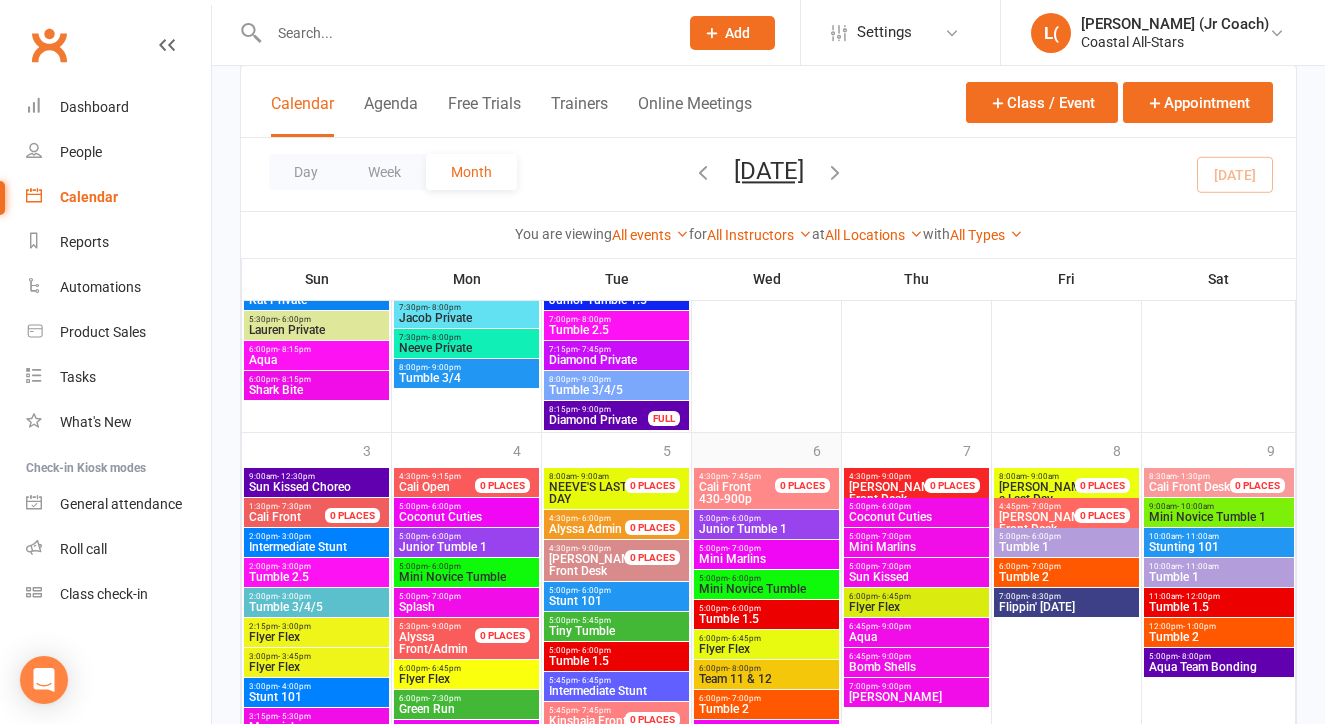scroll, scrollTop: 4474, scrollLeft: 0, axis: vertical 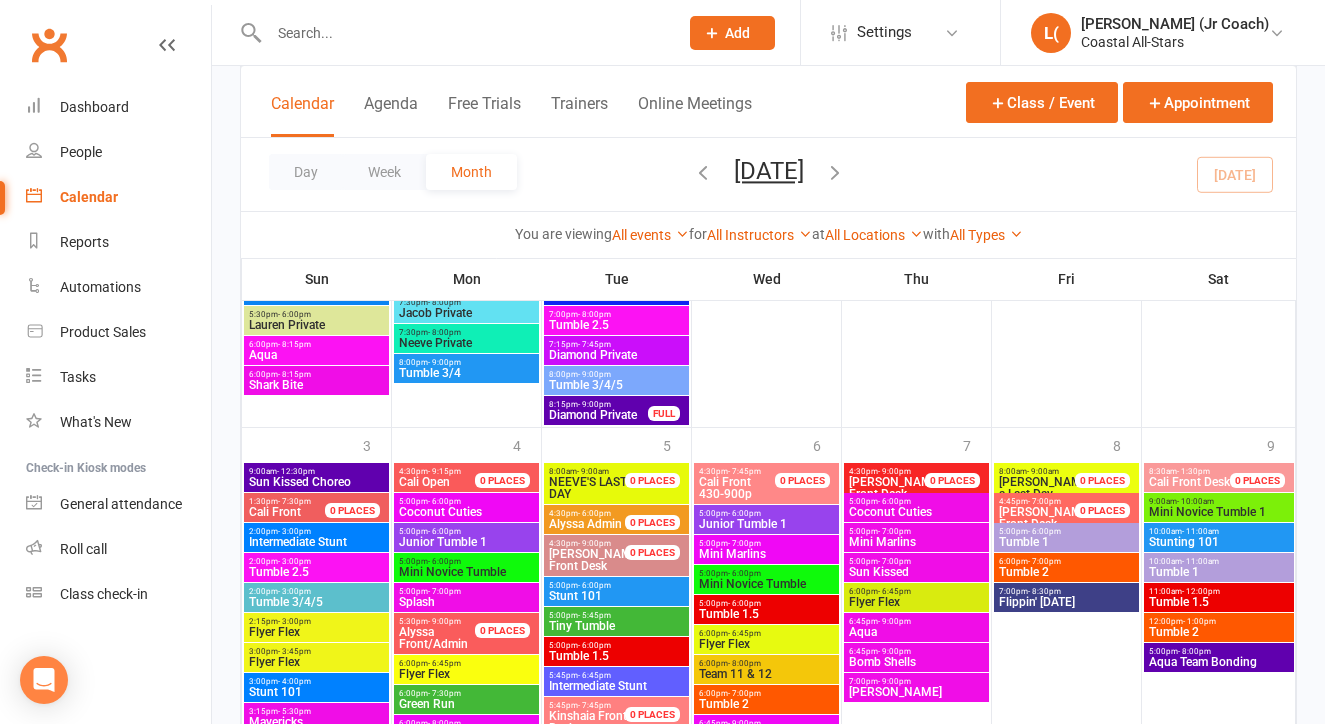 click on "8:00am  - 9:00am" at bounding box center [598, 471] 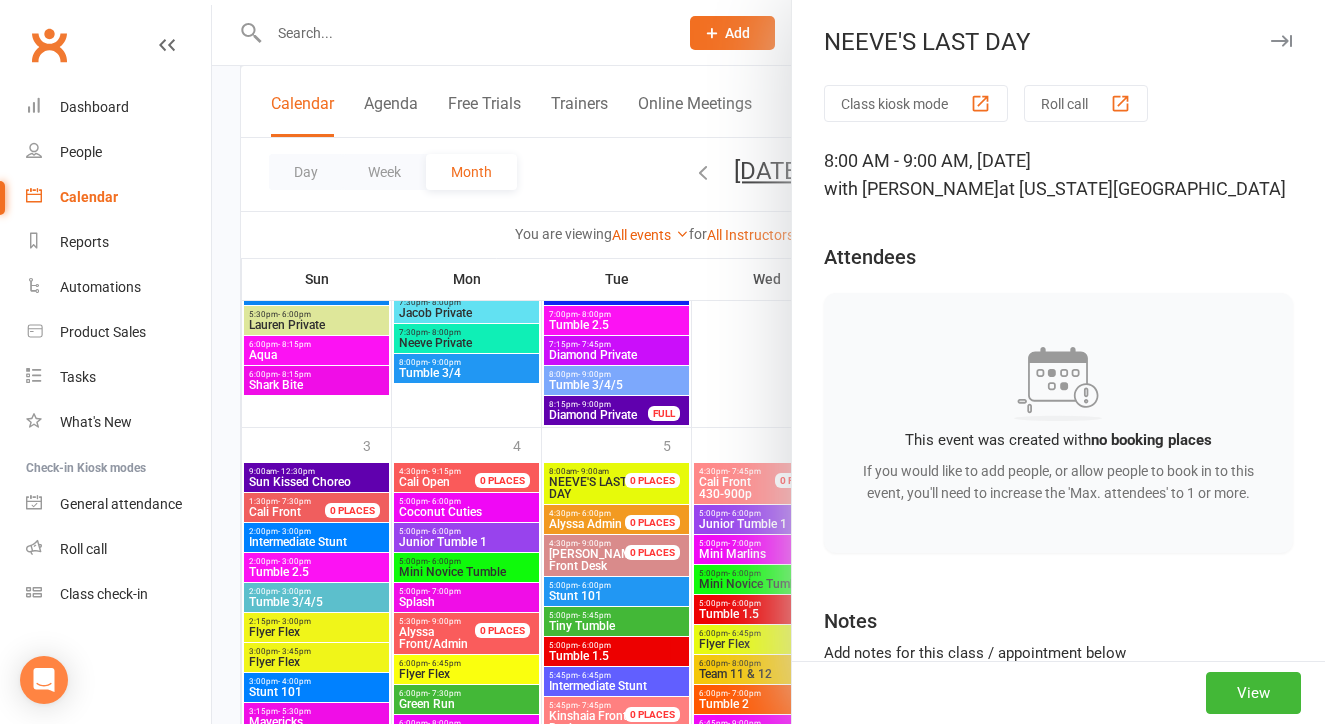click at bounding box center [768, 362] 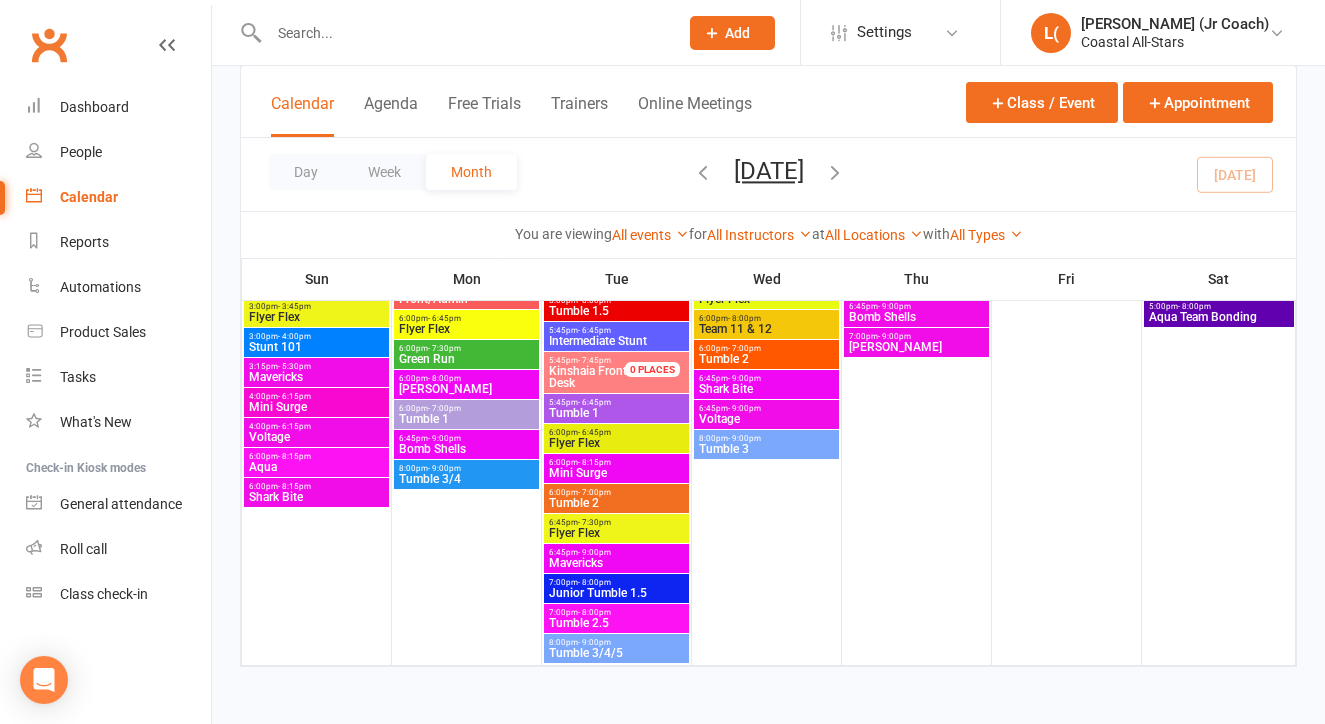 scroll, scrollTop: 4836, scrollLeft: 0, axis: vertical 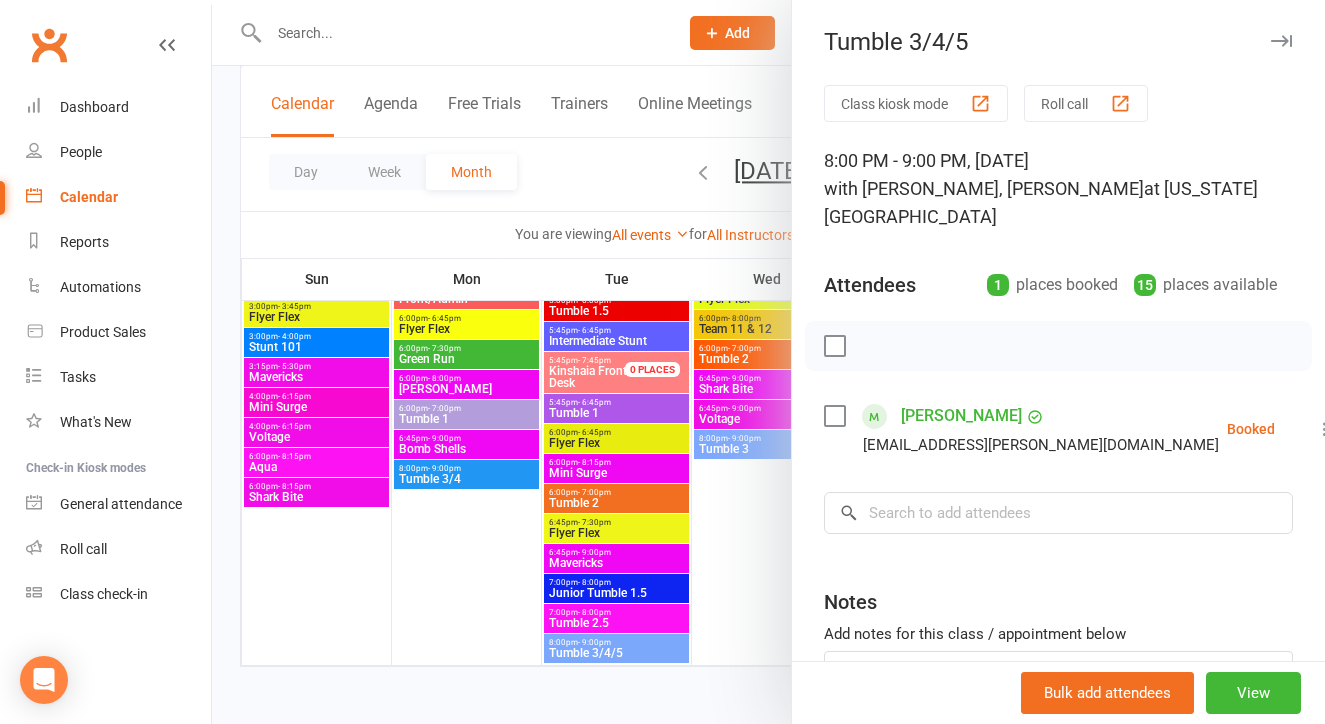 click at bounding box center [768, 362] 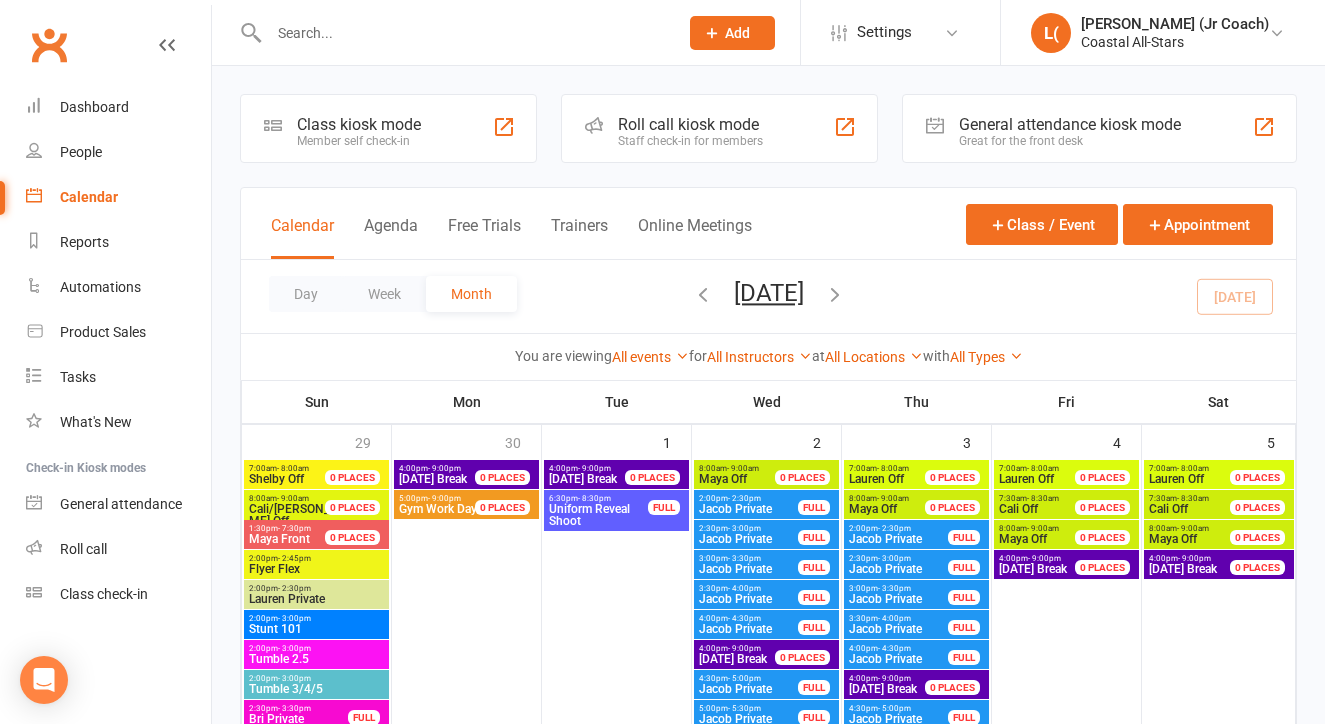 scroll, scrollTop: 0, scrollLeft: 0, axis: both 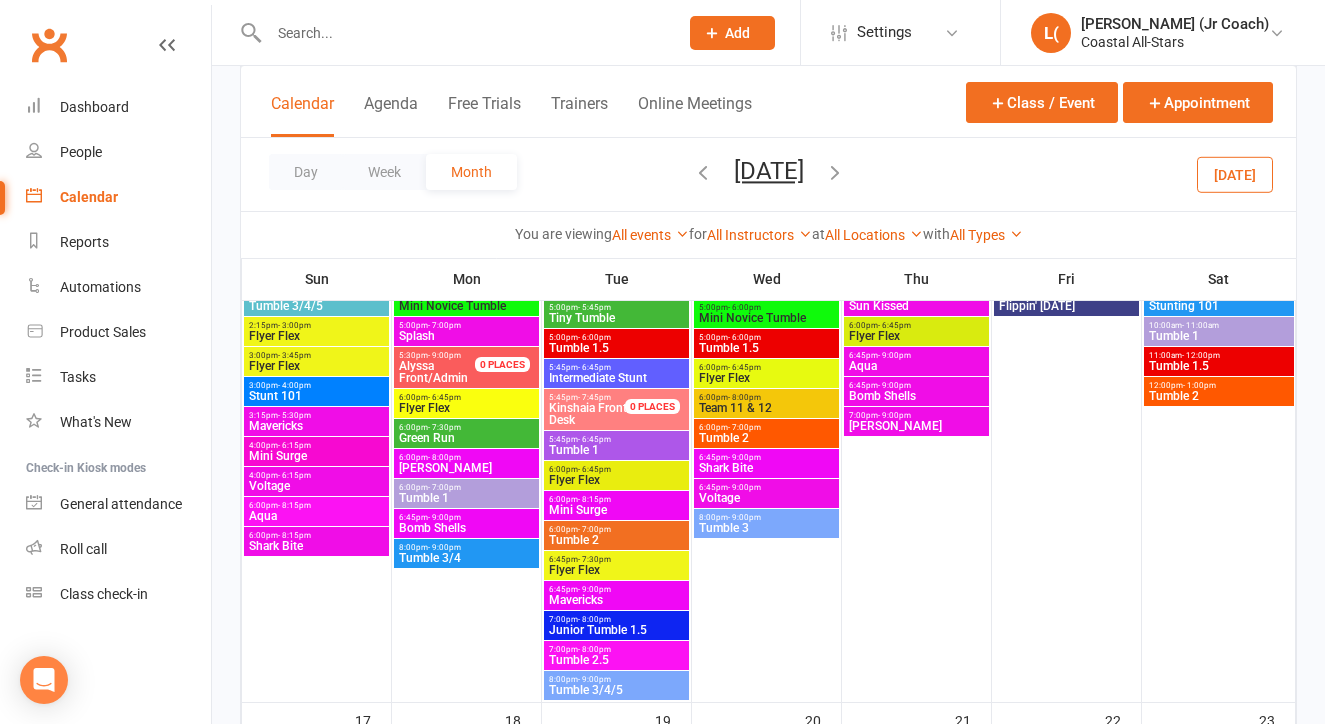 click on "Flyer Flex" at bounding box center [616, 570] 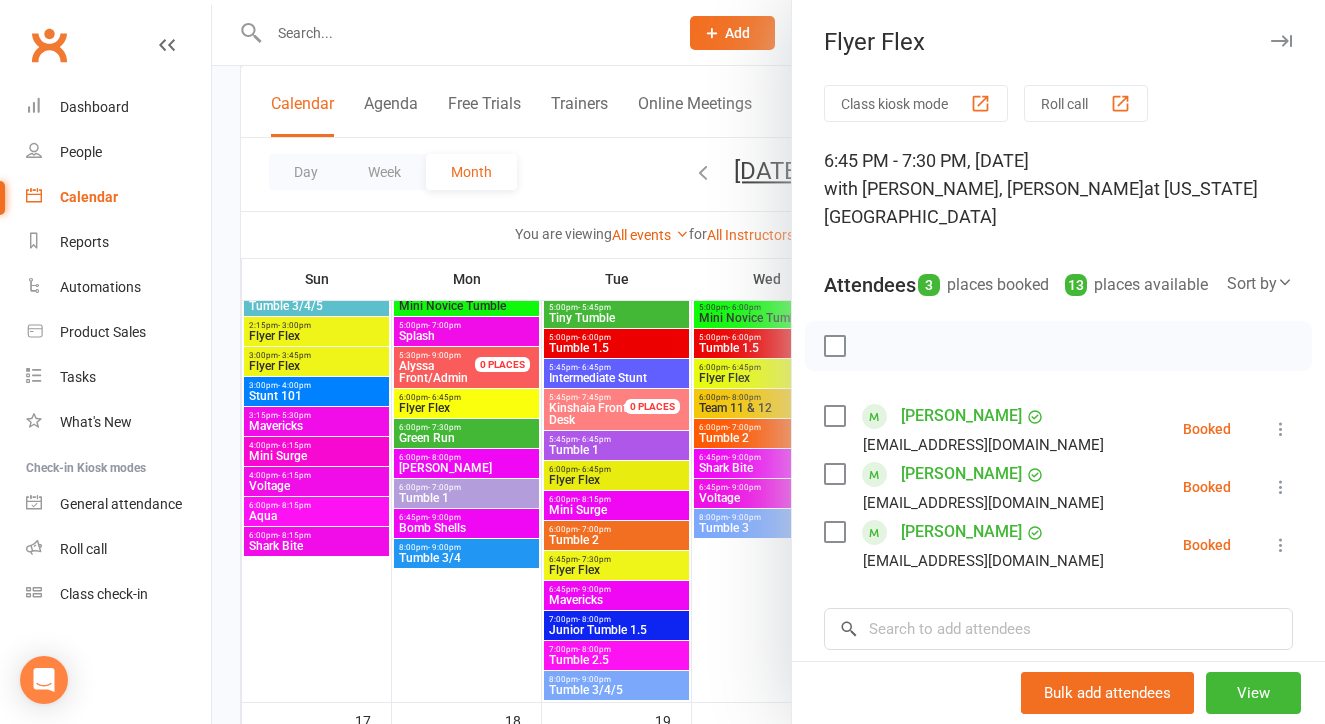 click at bounding box center [768, 362] 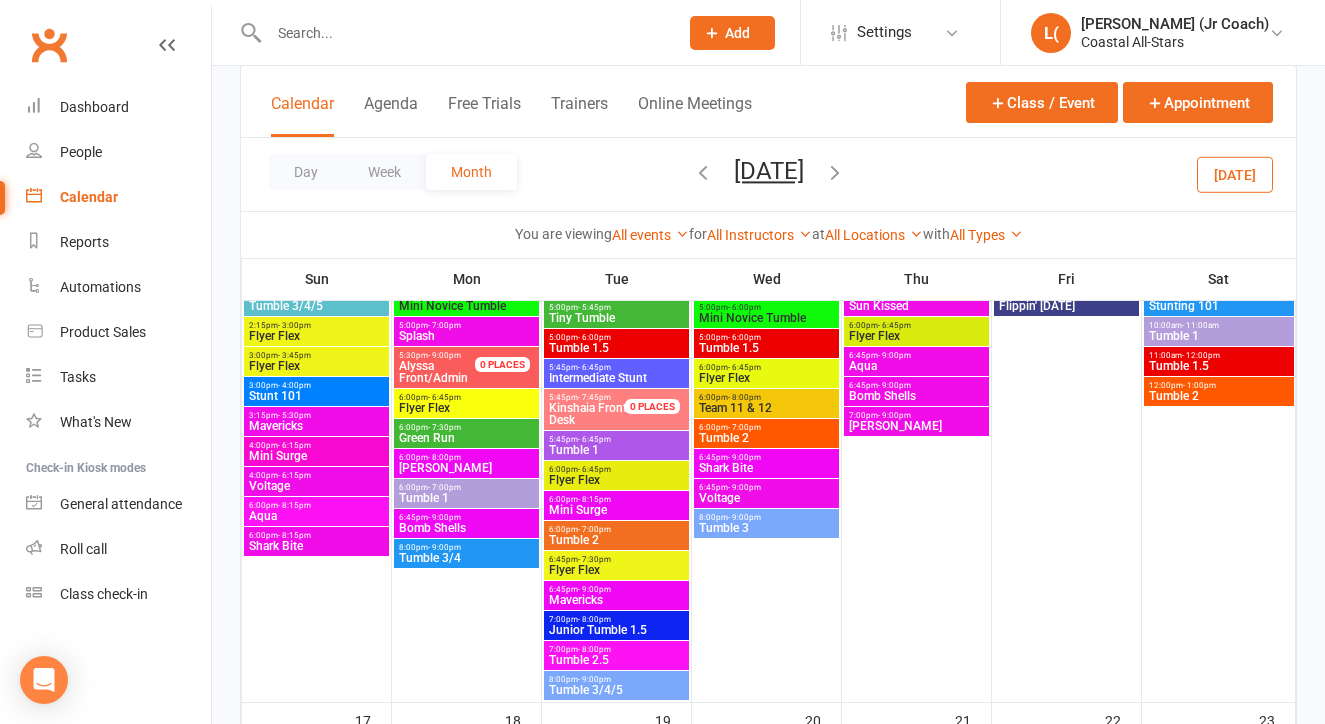 click on "8:00pm  - 9:00pm" at bounding box center (616, 679) 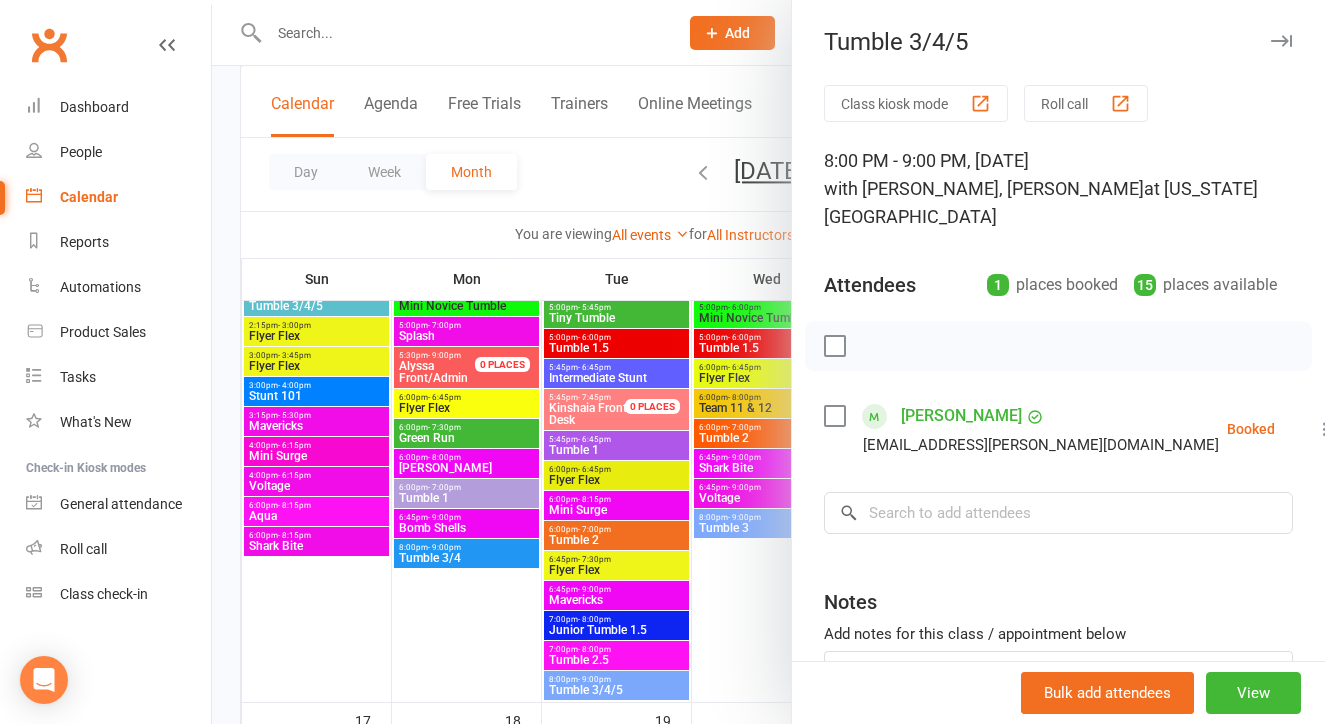 click at bounding box center (768, 362) 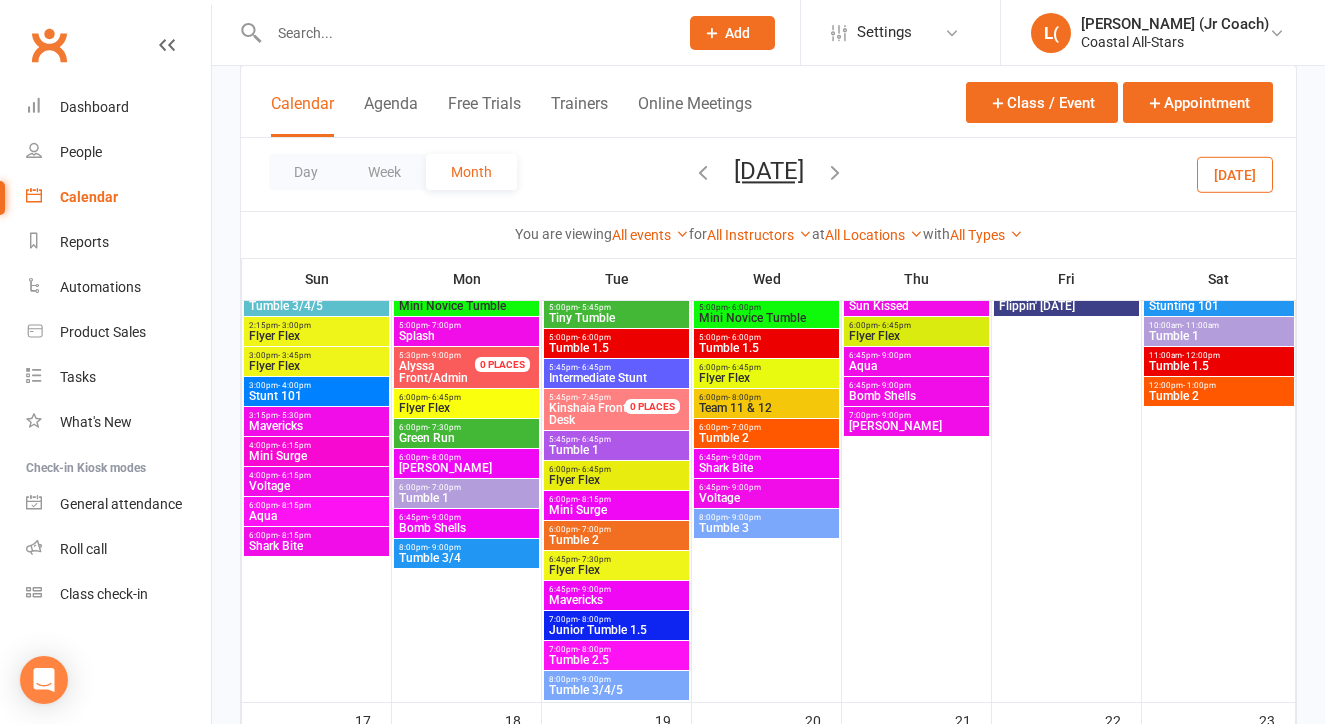 click on "6:00pm  - 8:00pm" at bounding box center [766, 397] 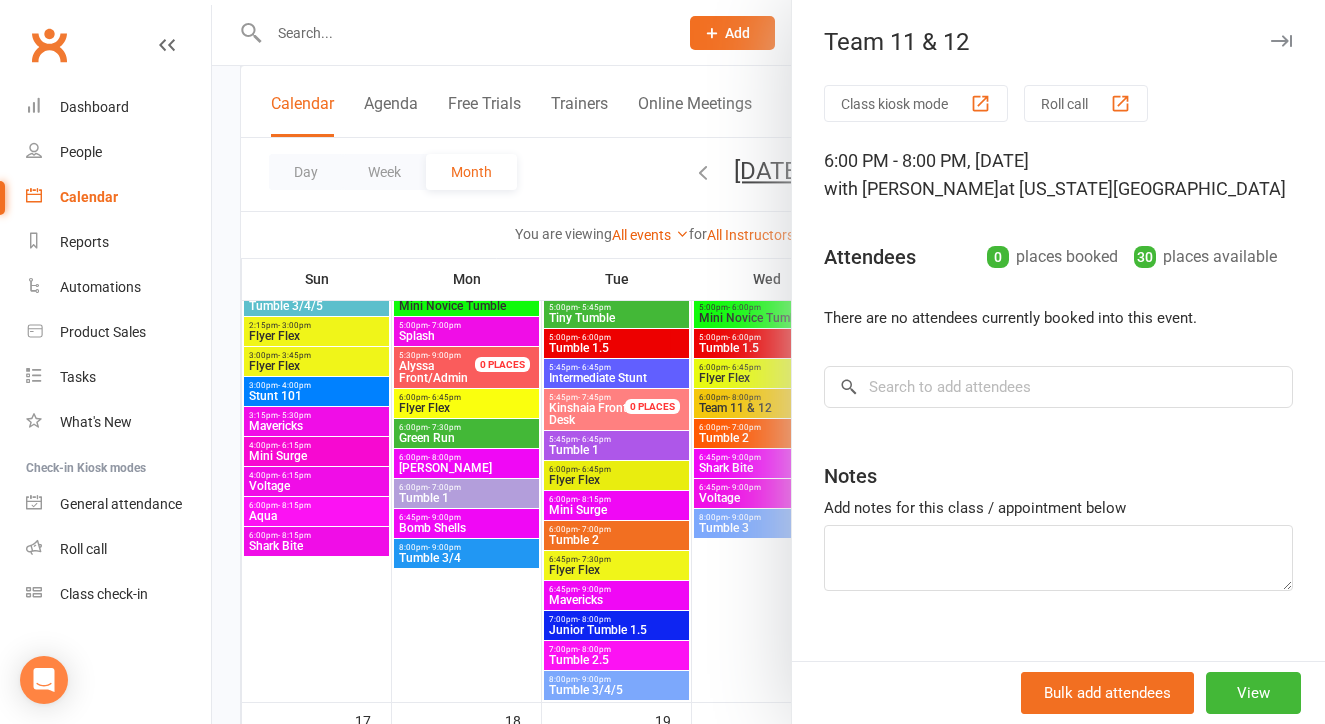 click at bounding box center [768, 362] 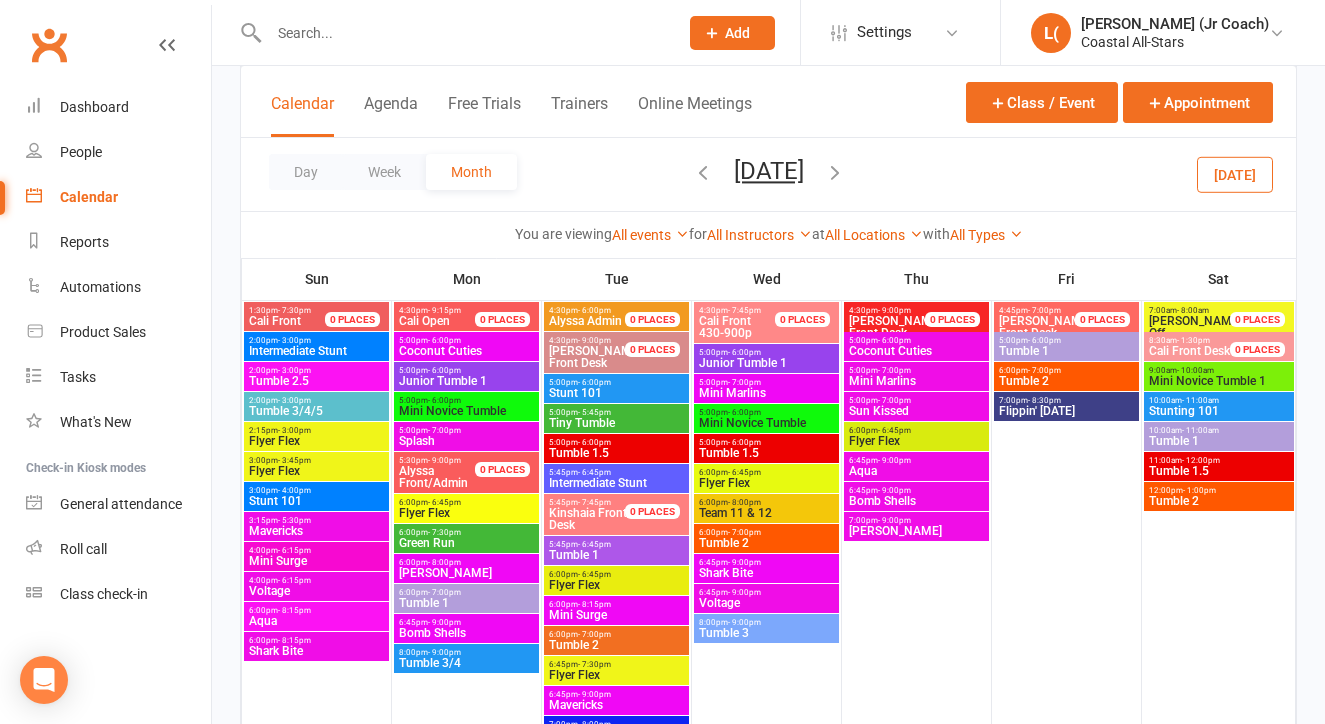 scroll, scrollTop: 1552, scrollLeft: 0, axis: vertical 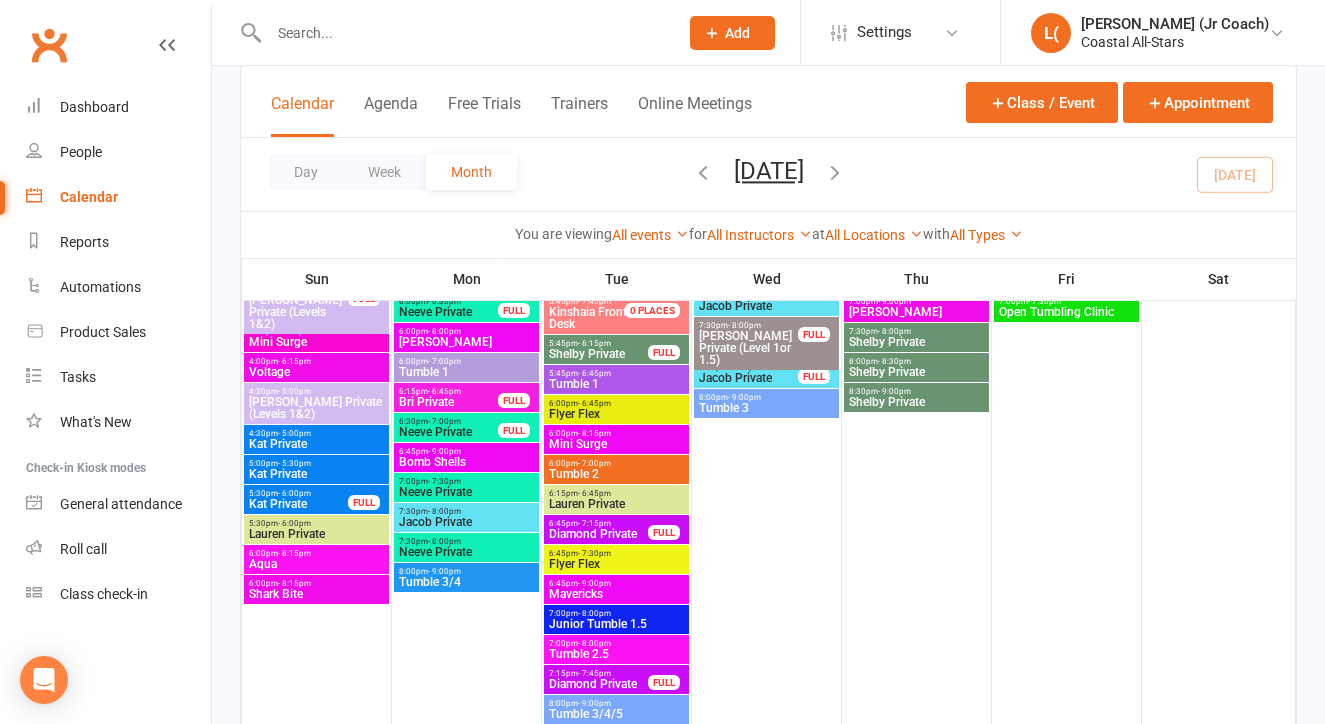 click on "Tumble 3/4" at bounding box center [466, 582] 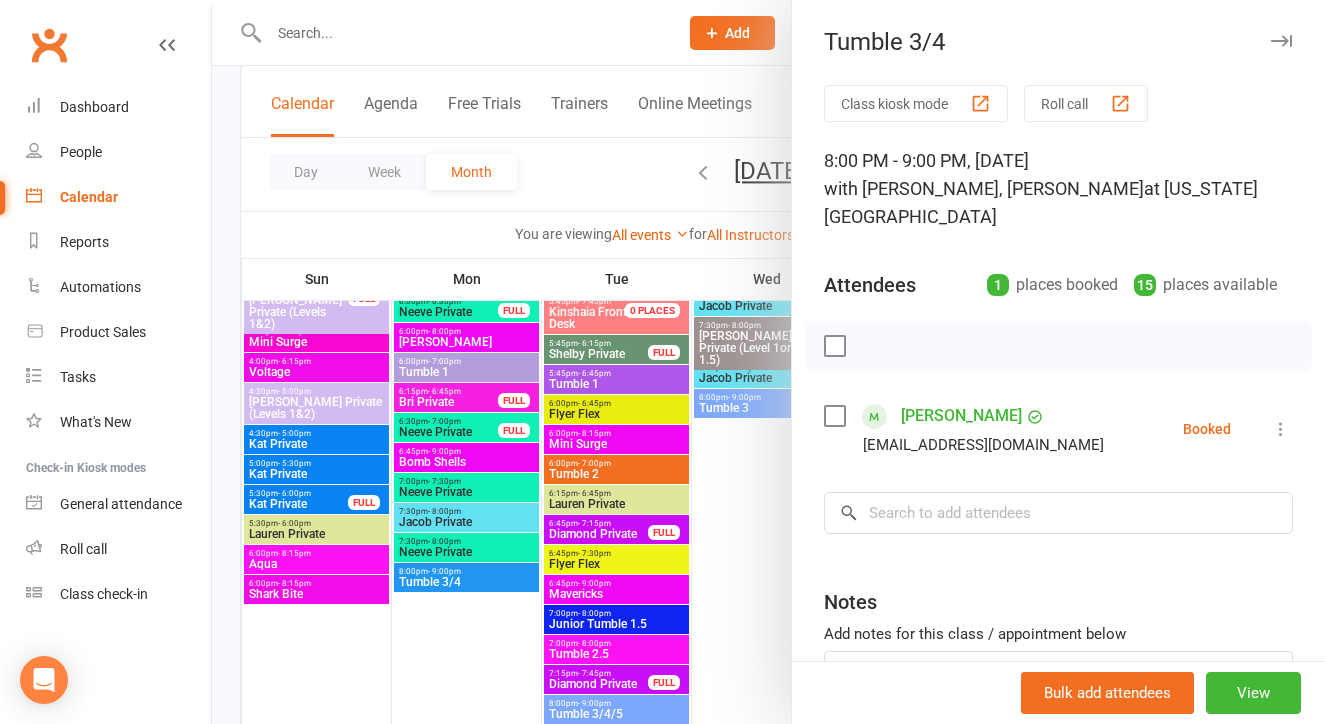 click on "[PERSON_NAME]" at bounding box center [961, 416] 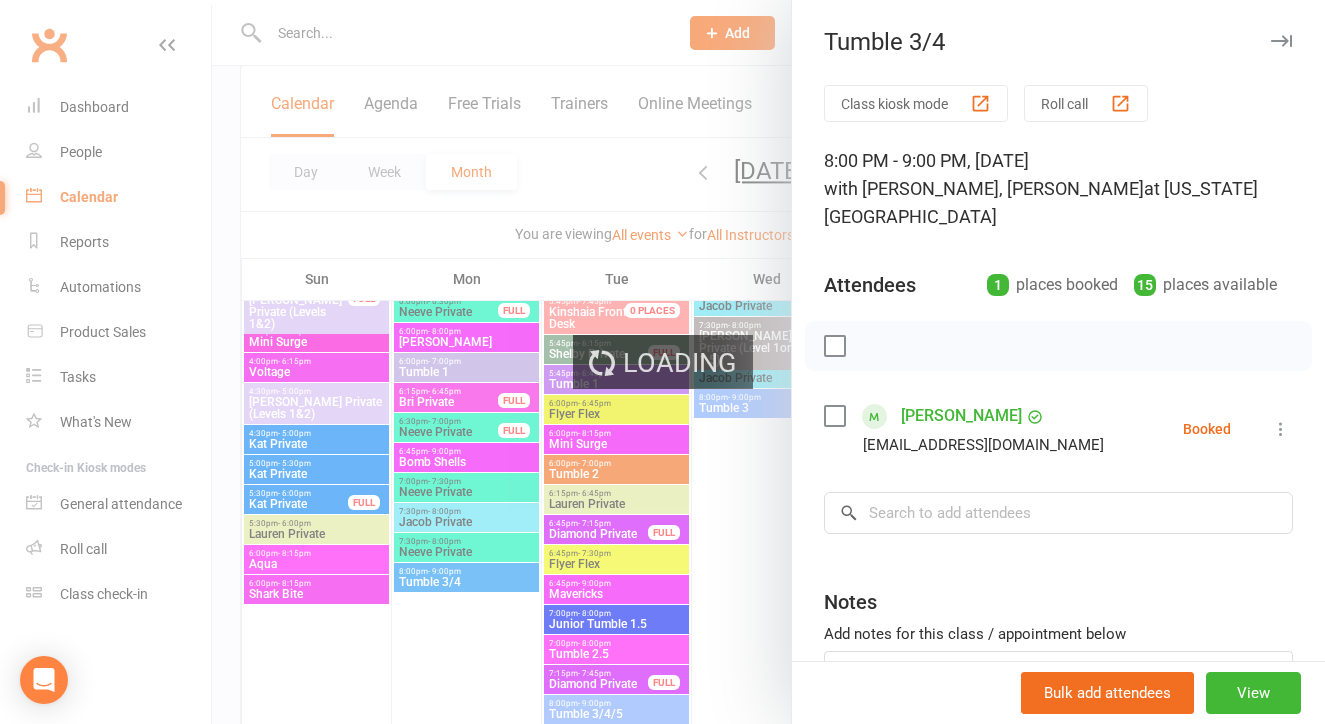 scroll, scrollTop: 0, scrollLeft: 0, axis: both 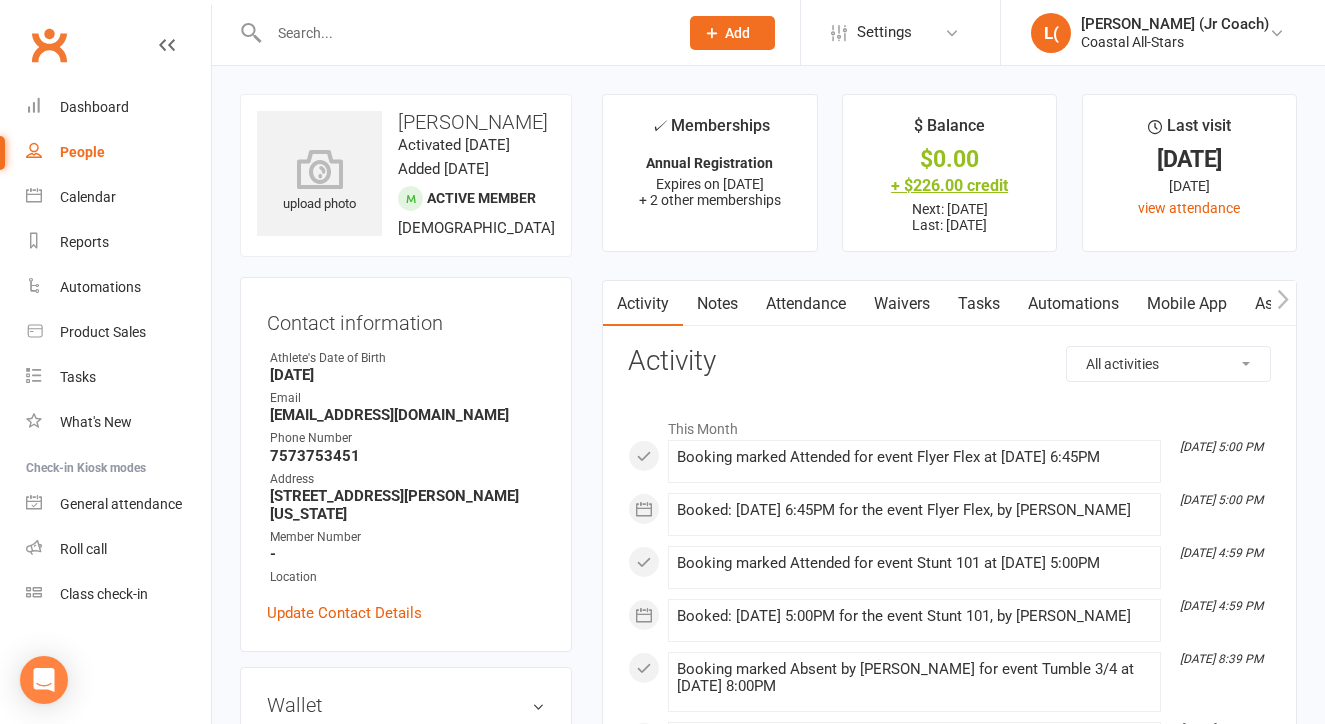 click on "+ $226.00 credit" at bounding box center (949, 185) 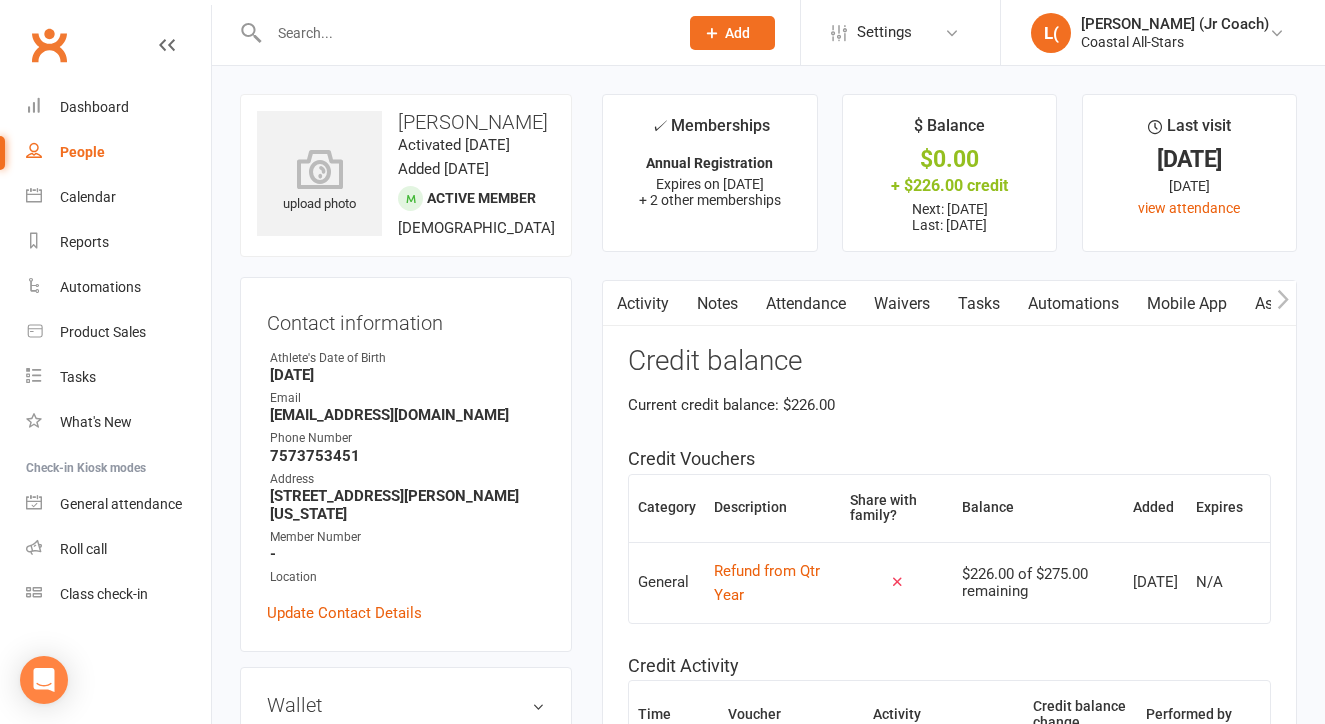 scroll, scrollTop: 0, scrollLeft: 0, axis: both 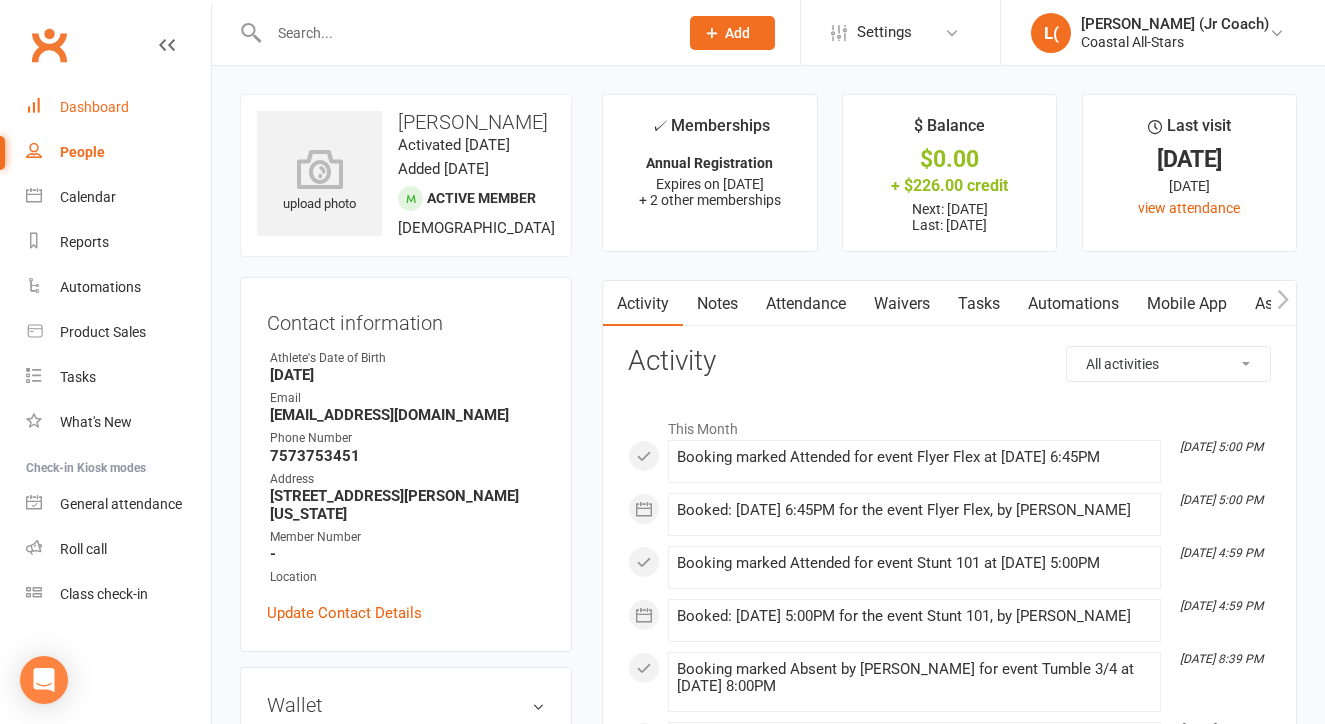 click on "Dashboard" at bounding box center (94, 107) 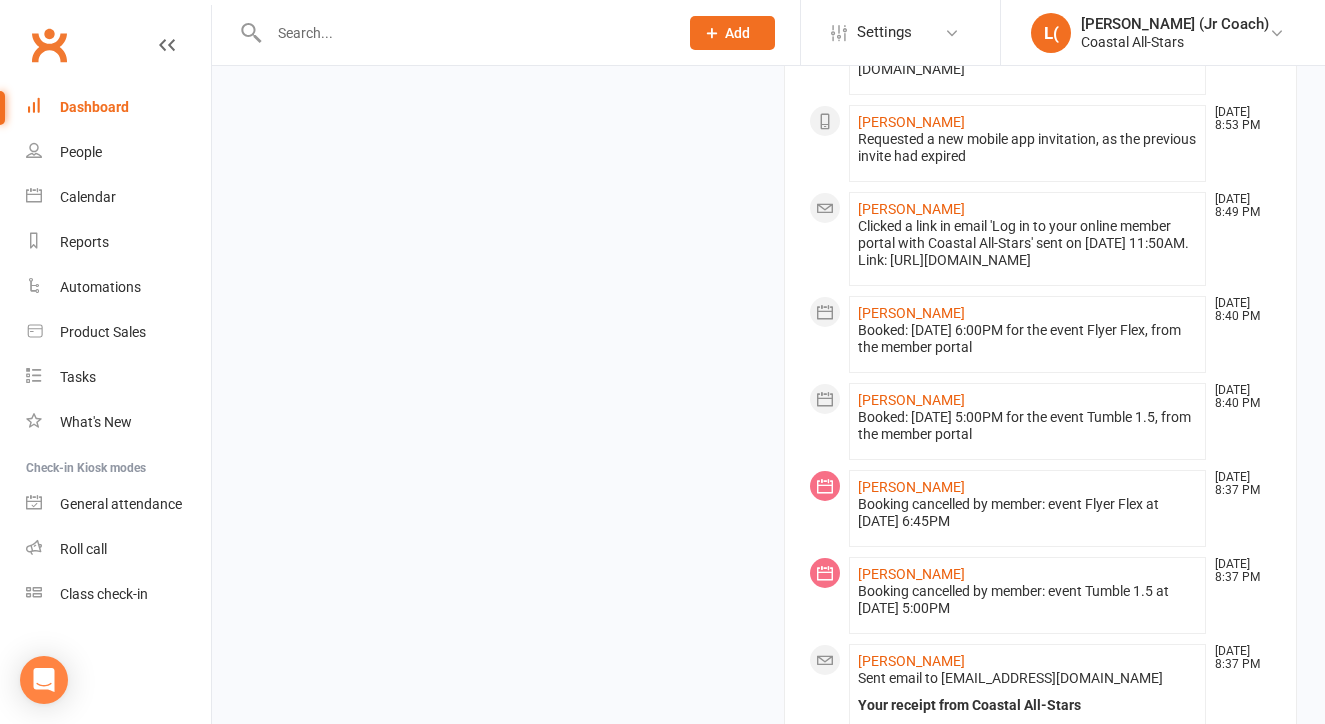 scroll, scrollTop: 1298, scrollLeft: 0, axis: vertical 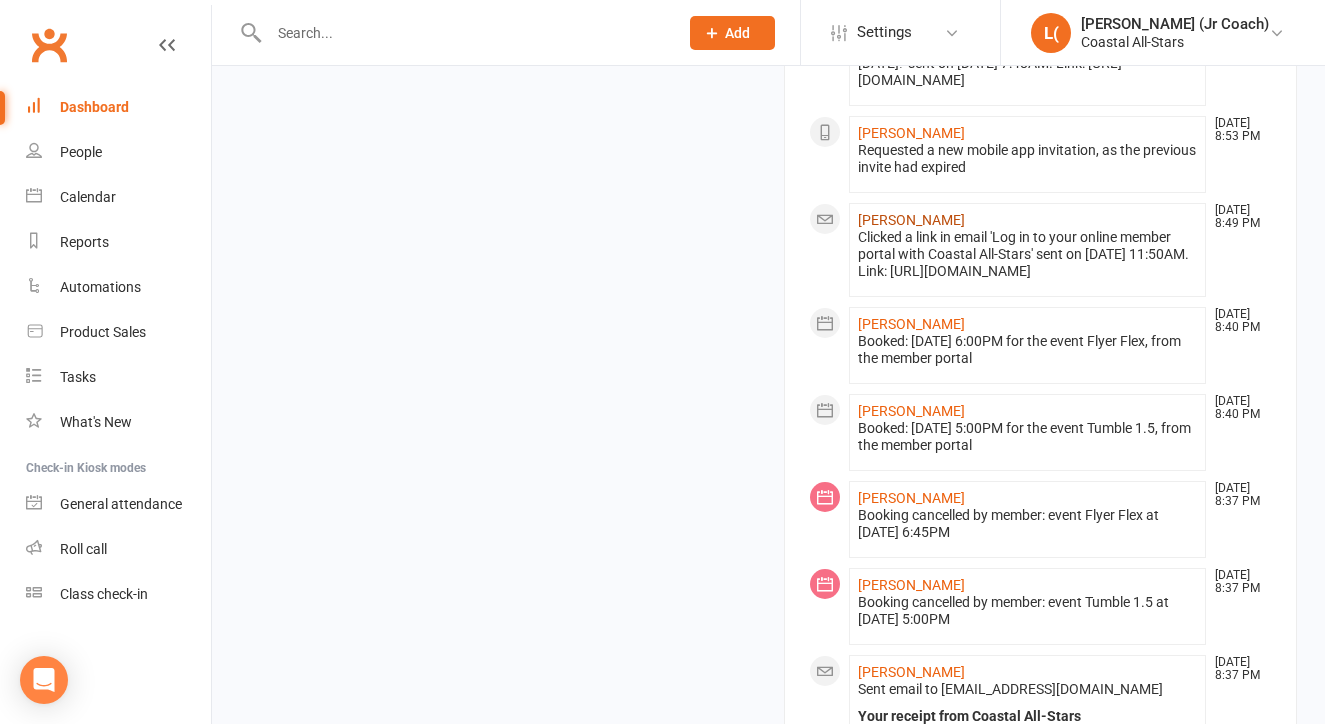 click on "[PERSON_NAME]" 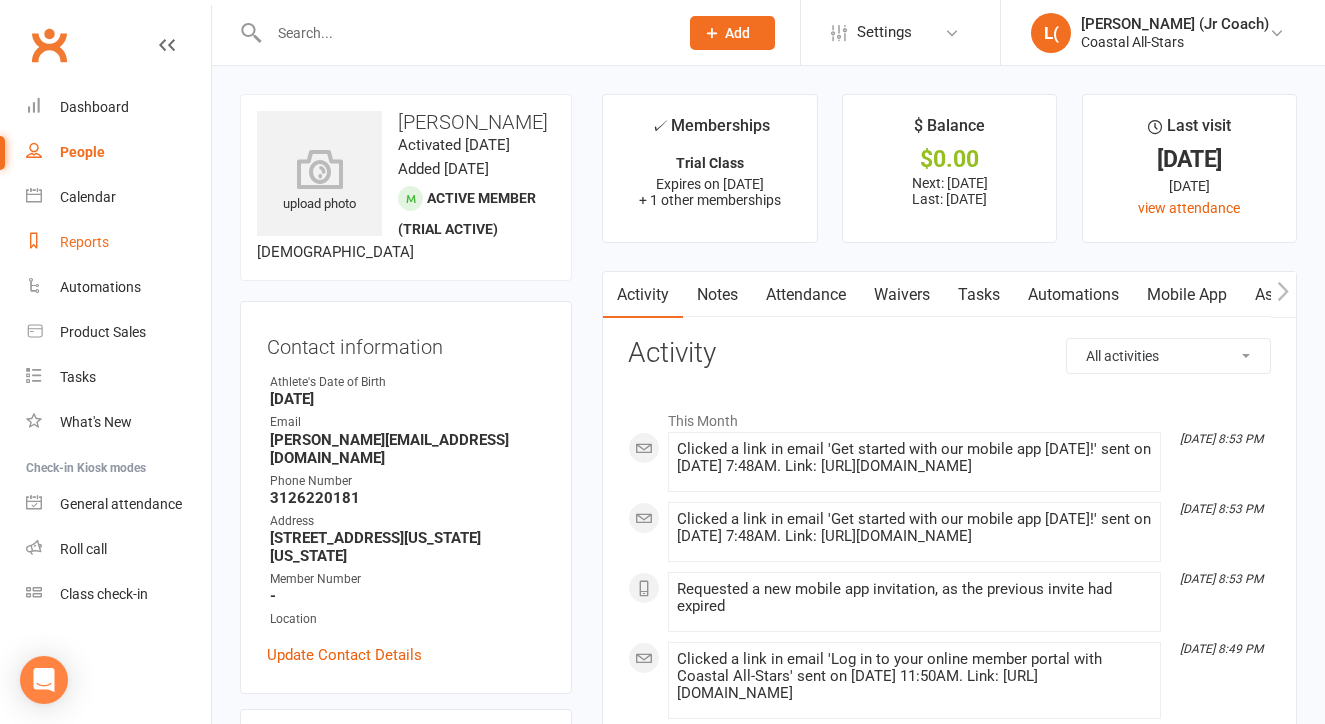 scroll, scrollTop: 0, scrollLeft: 0, axis: both 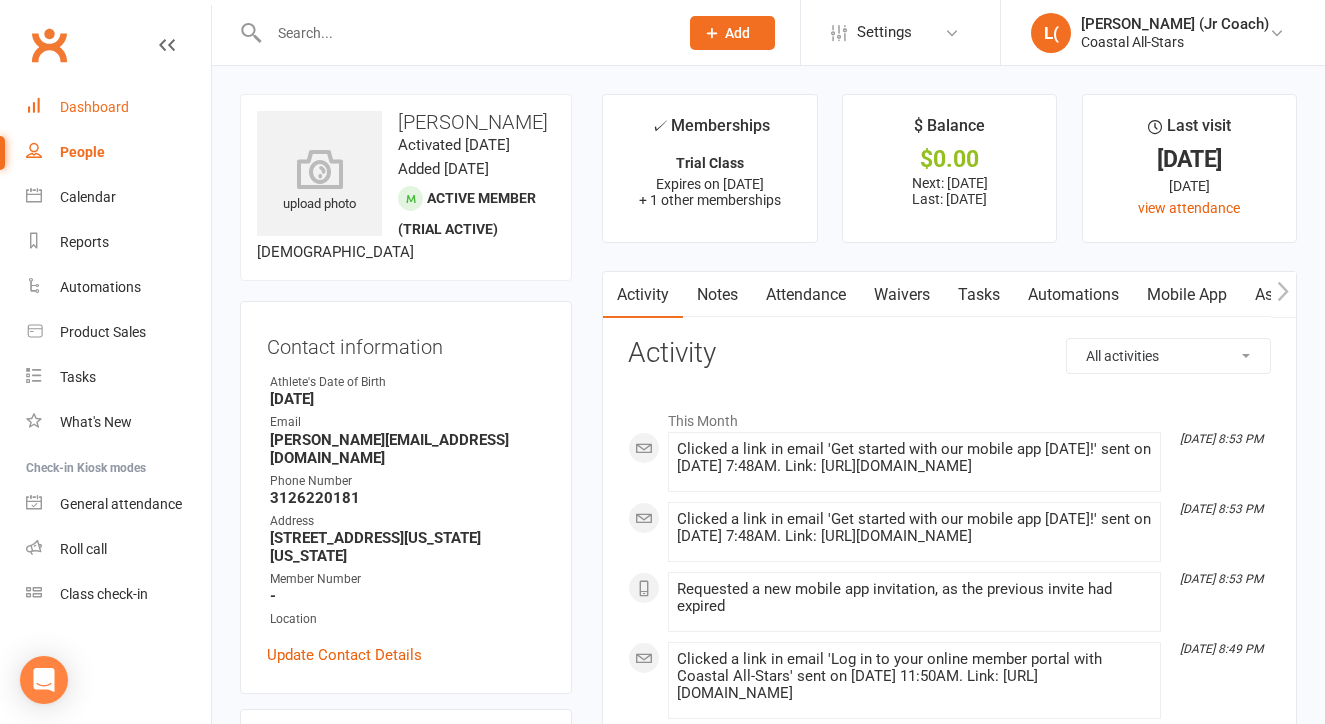 click on "Dashboard" at bounding box center (94, 107) 